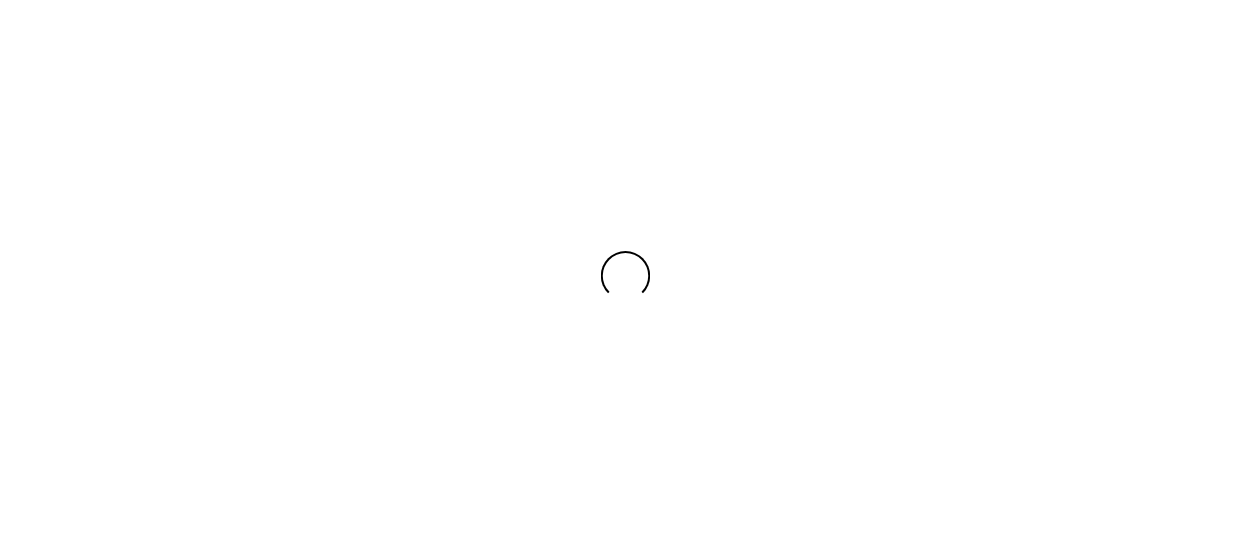 scroll, scrollTop: 0, scrollLeft: 0, axis: both 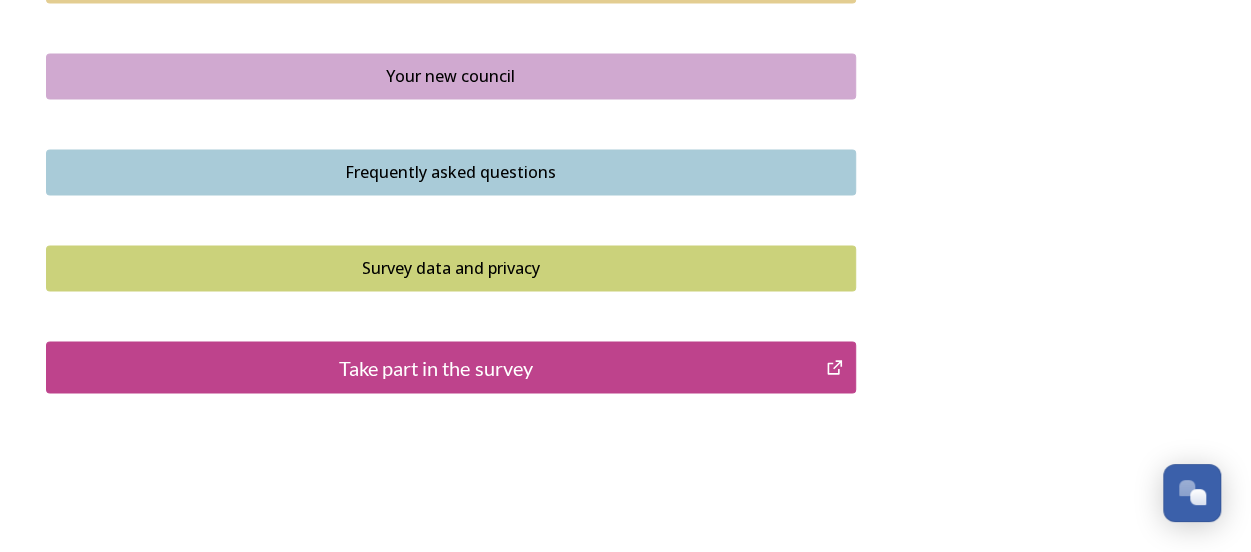 click on "Take part in the survey" at bounding box center (436, 367) 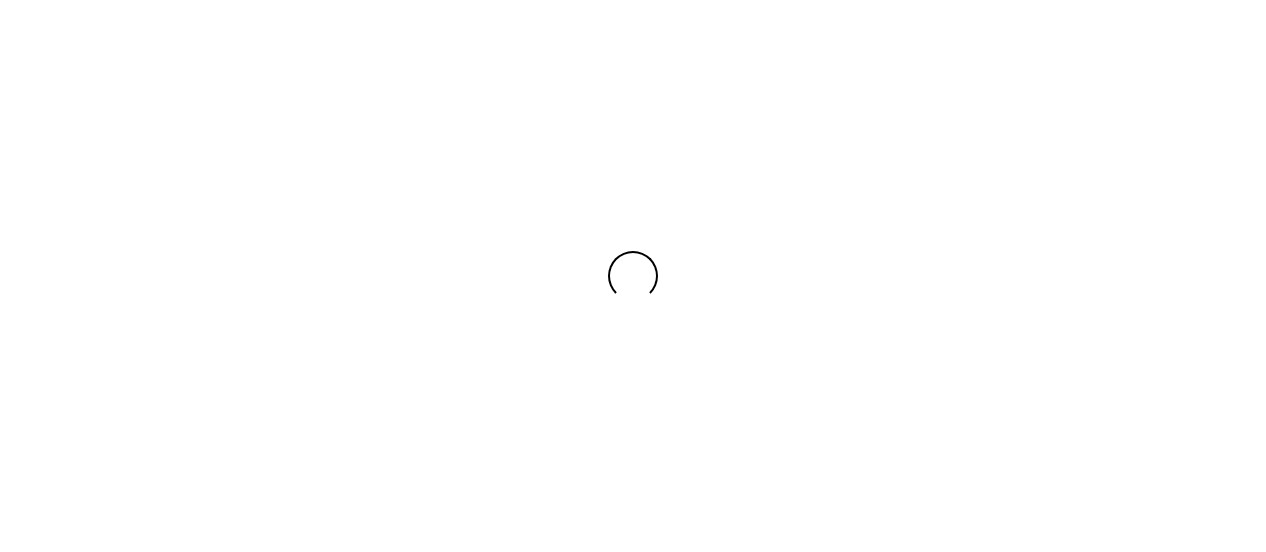scroll, scrollTop: 0, scrollLeft: 0, axis: both 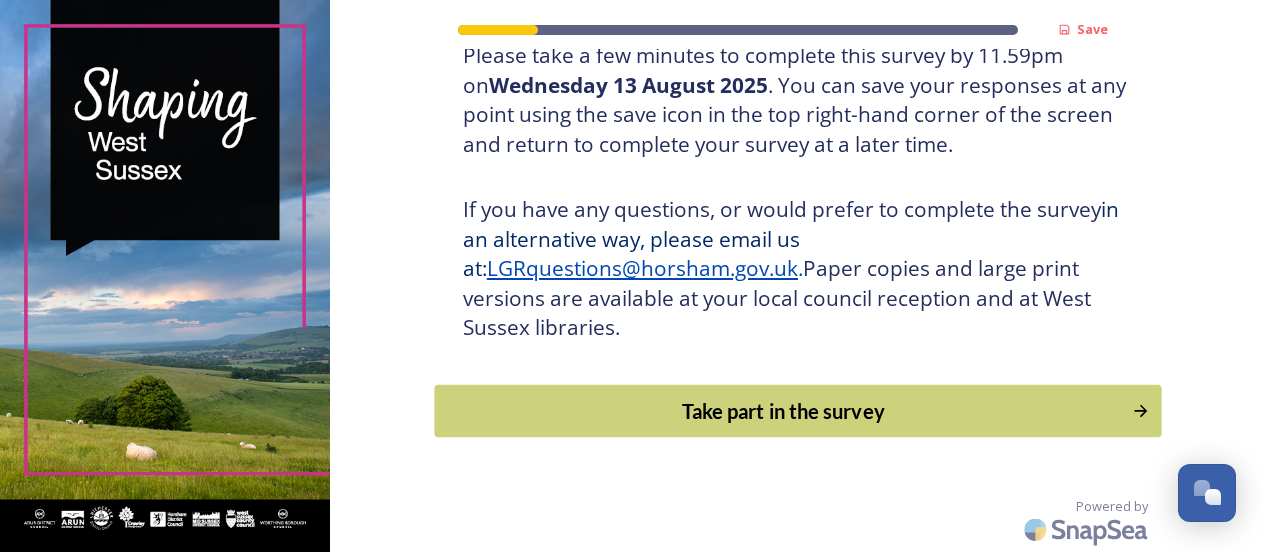click on "Take part in the survey" at bounding box center [783, 411] 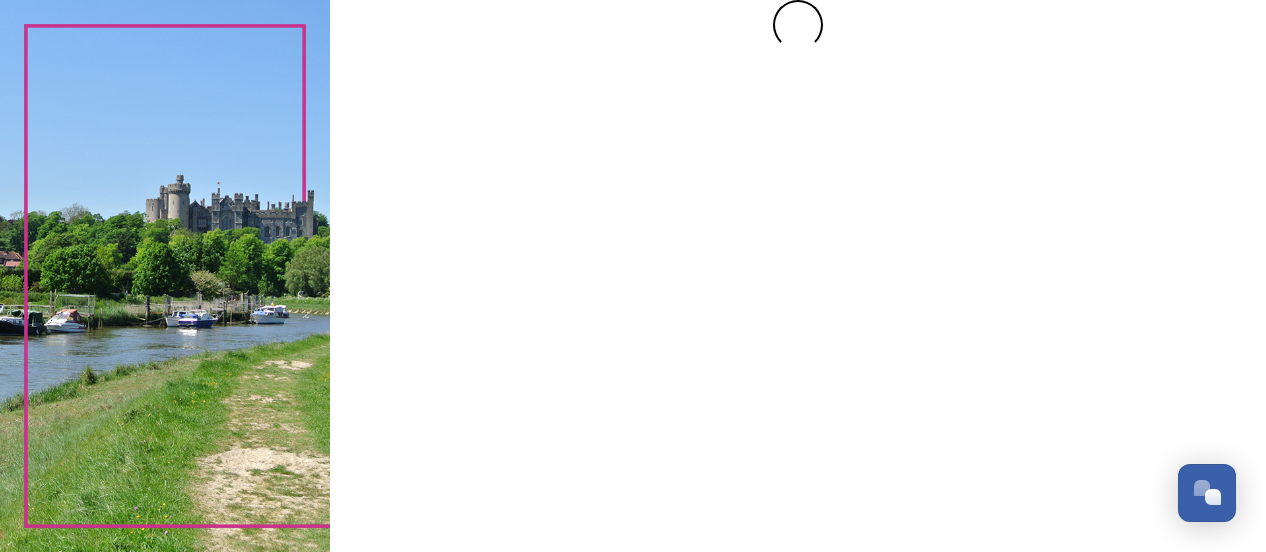 scroll, scrollTop: 0, scrollLeft: 0, axis: both 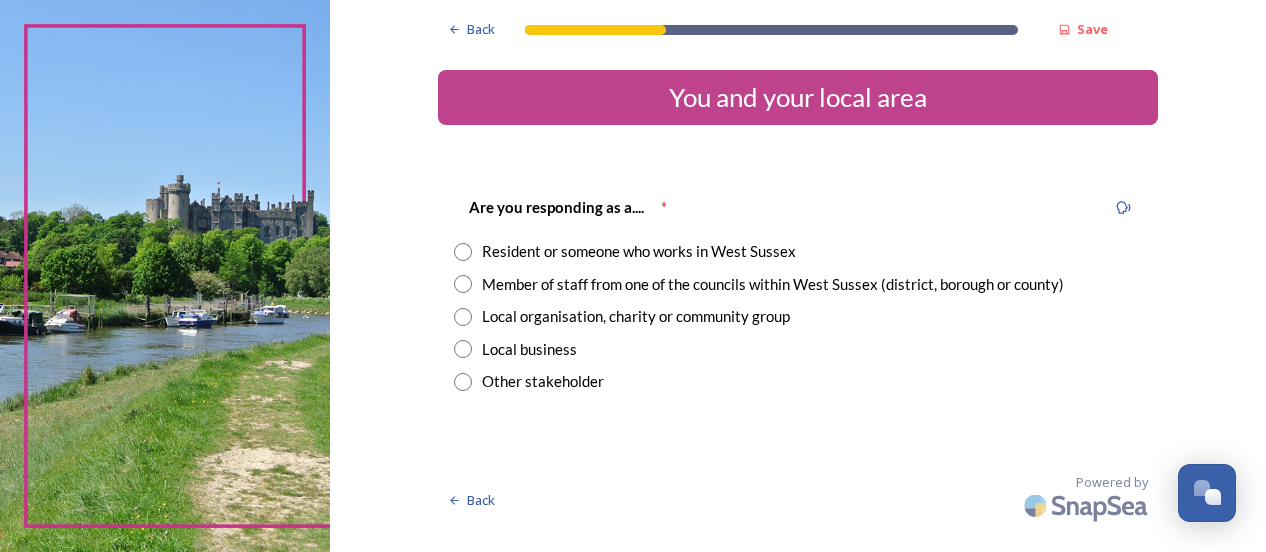 click on "Resident or someone who works in West Sussex" at bounding box center [639, 251] 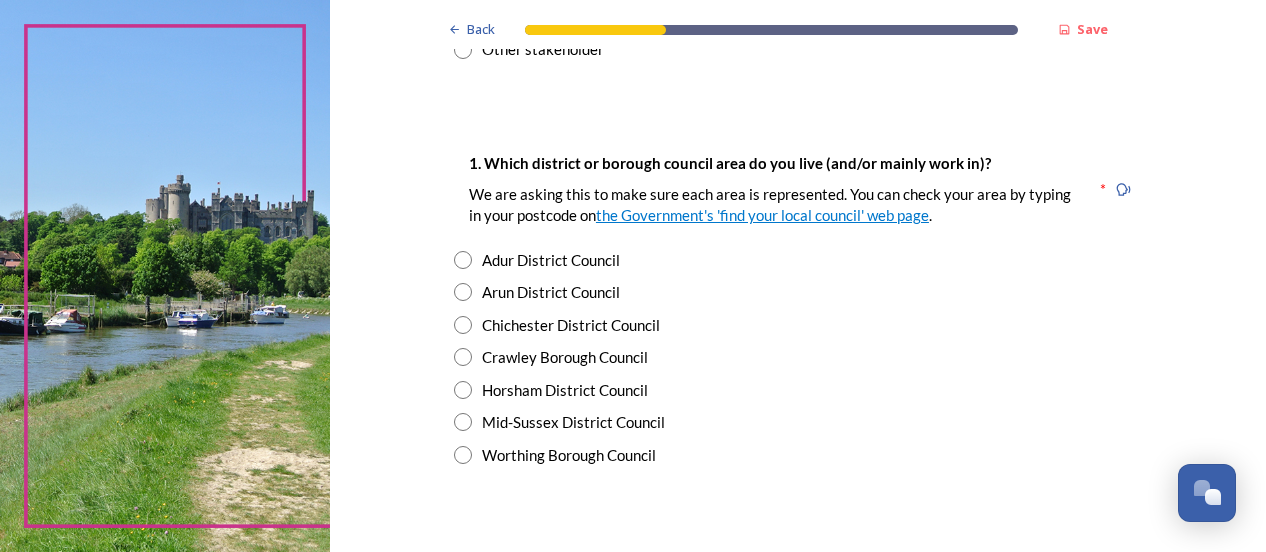 scroll, scrollTop: 390, scrollLeft: 0, axis: vertical 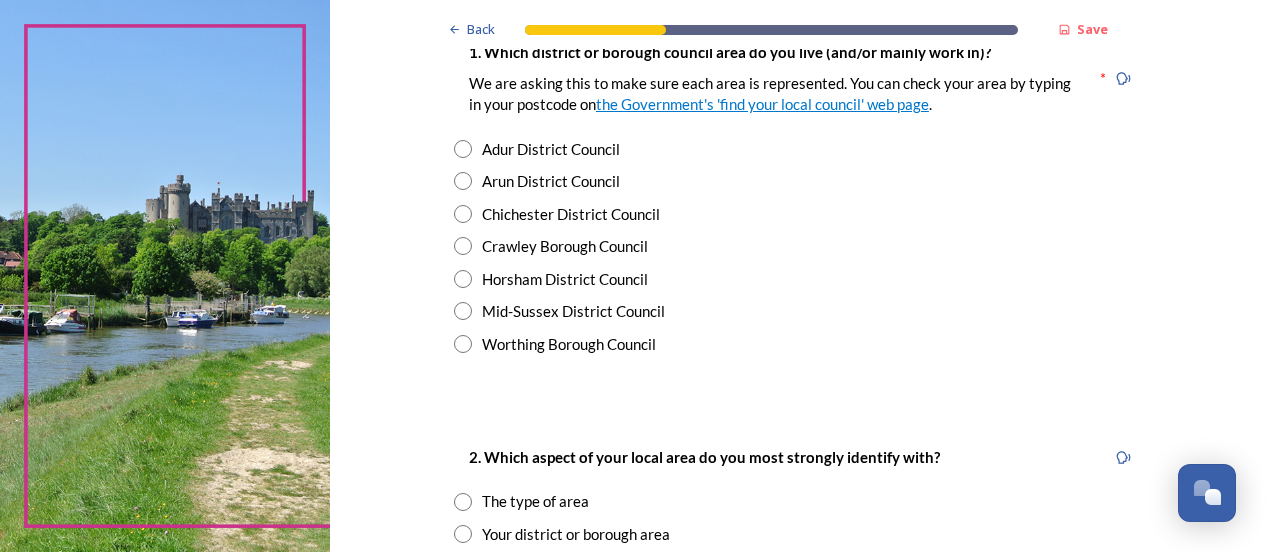 click at bounding box center [463, 279] 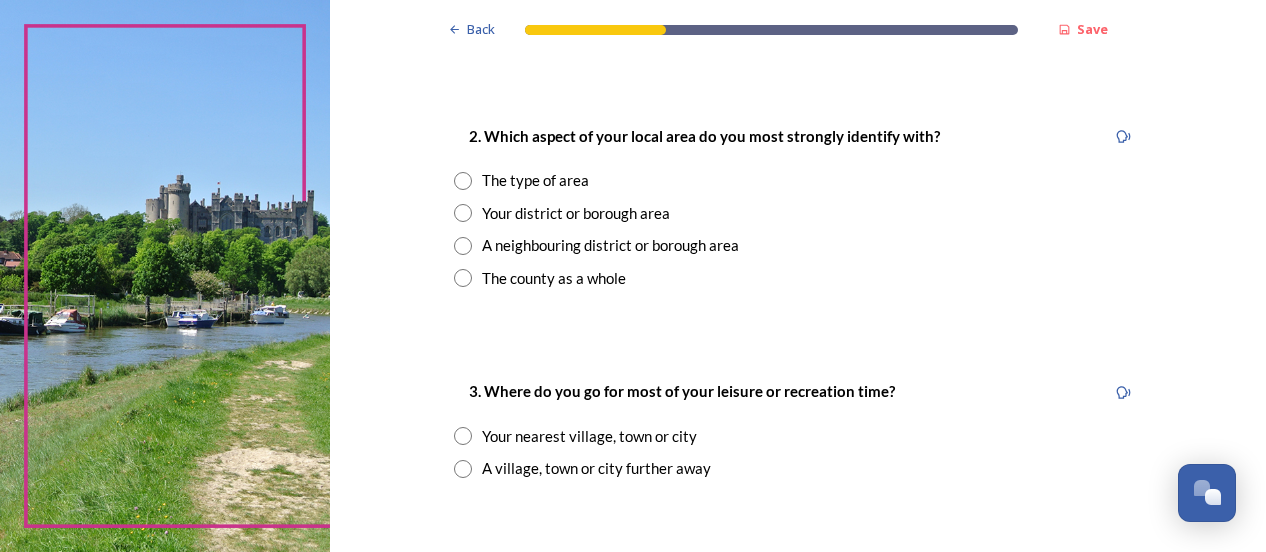 scroll, scrollTop: 773, scrollLeft: 0, axis: vertical 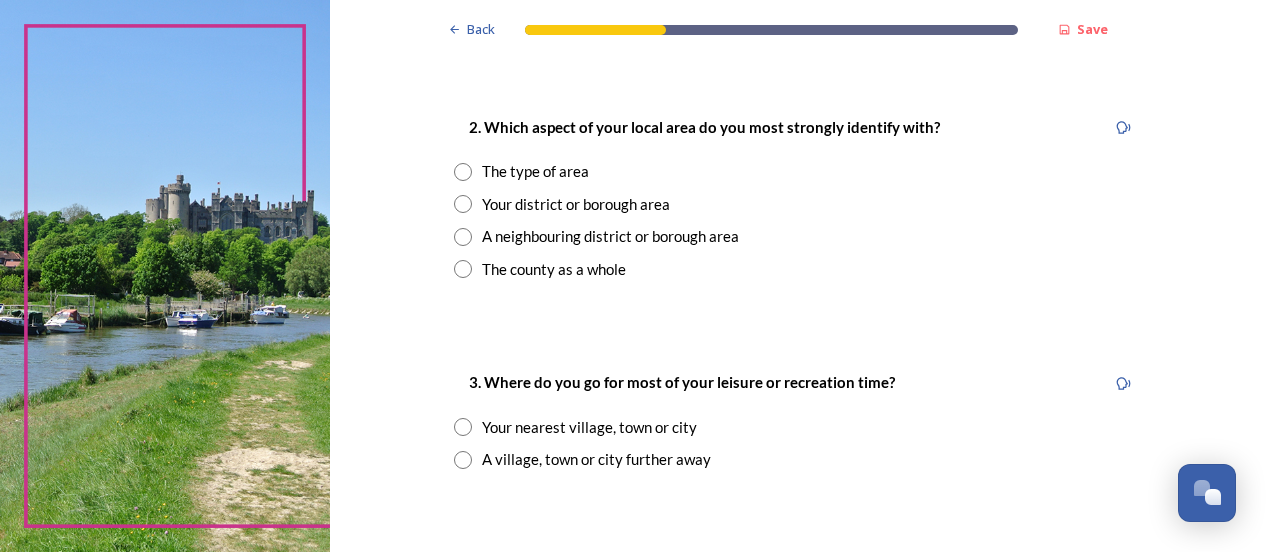 click at bounding box center (463, 269) 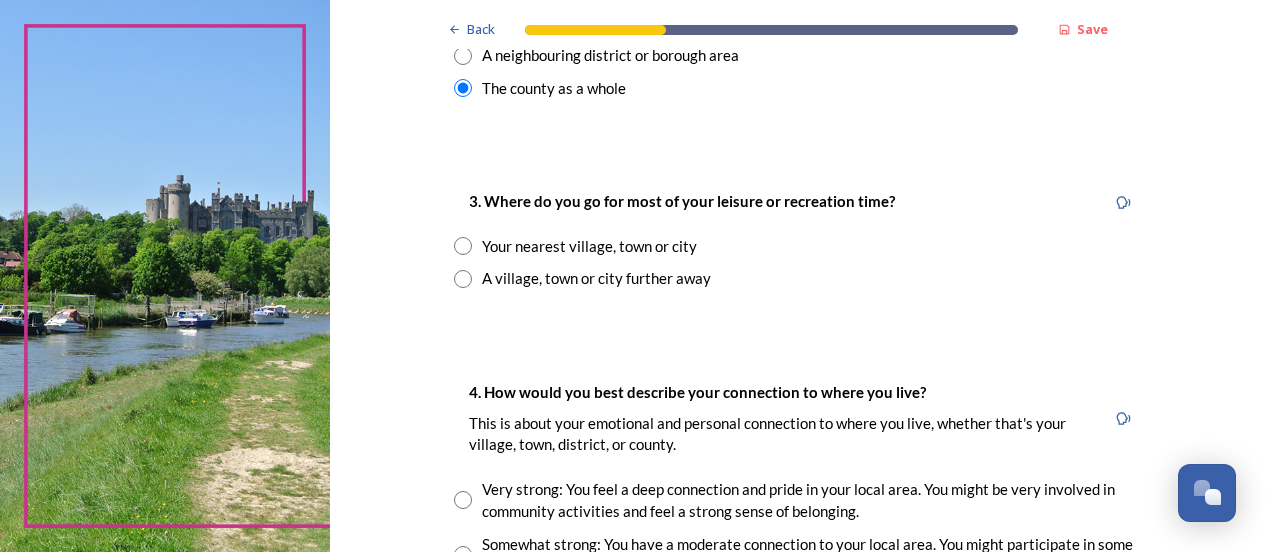 scroll, scrollTop: 978, scrollLeft: 0, axis: vertical 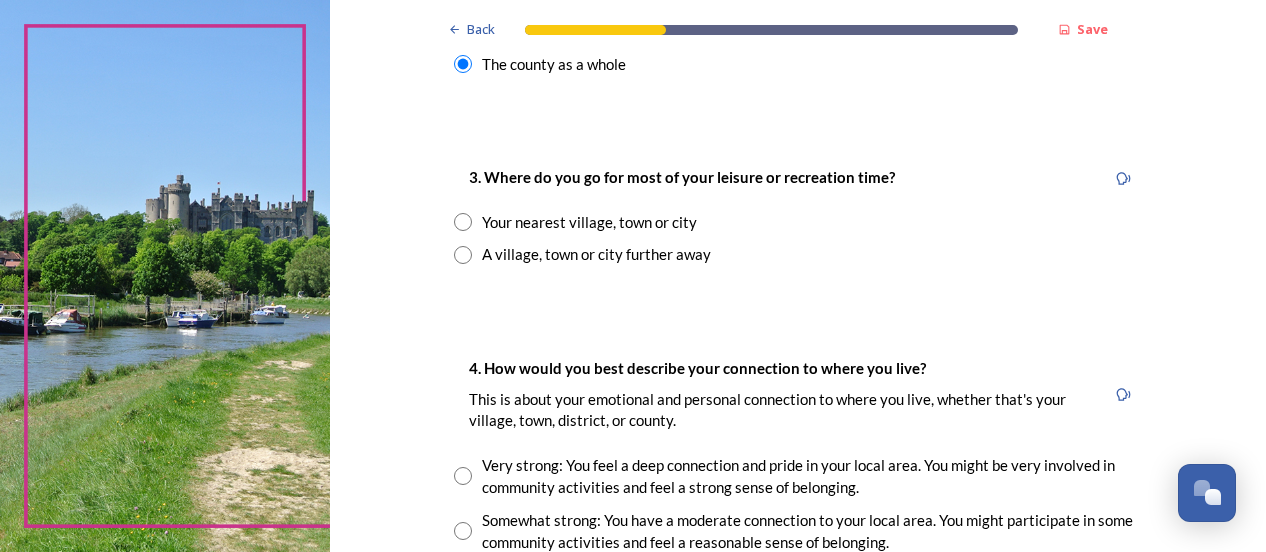 click on "3. Where do you go for most of your leisure or recreation time? Your nearest village, town or city A village, town or city further away" at bounding box center [798, 215] 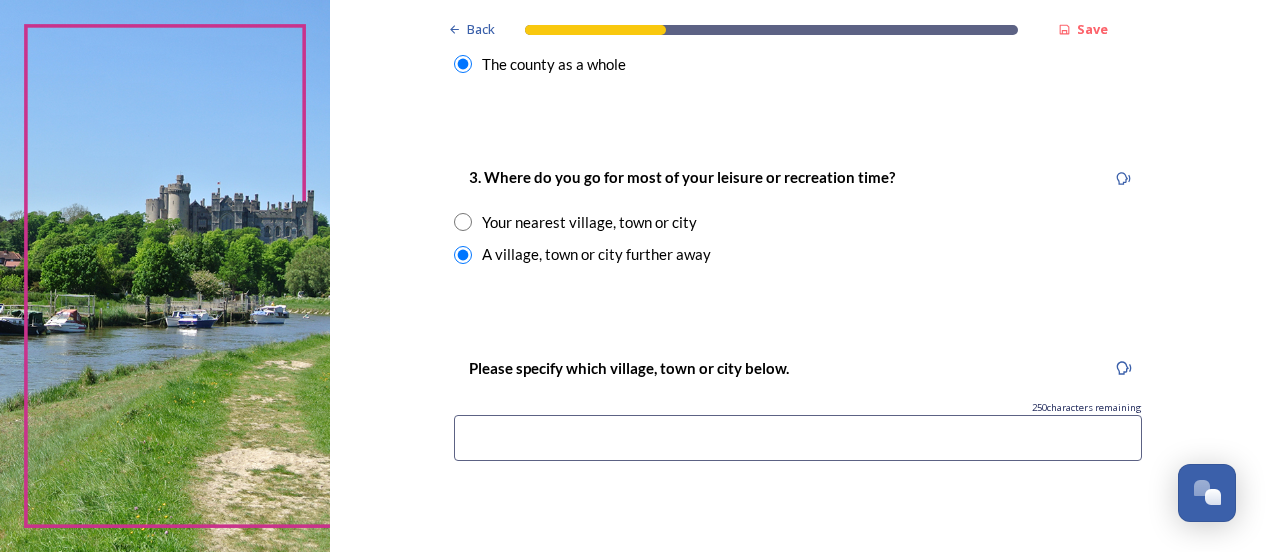 click at bounding box center [798, 438] 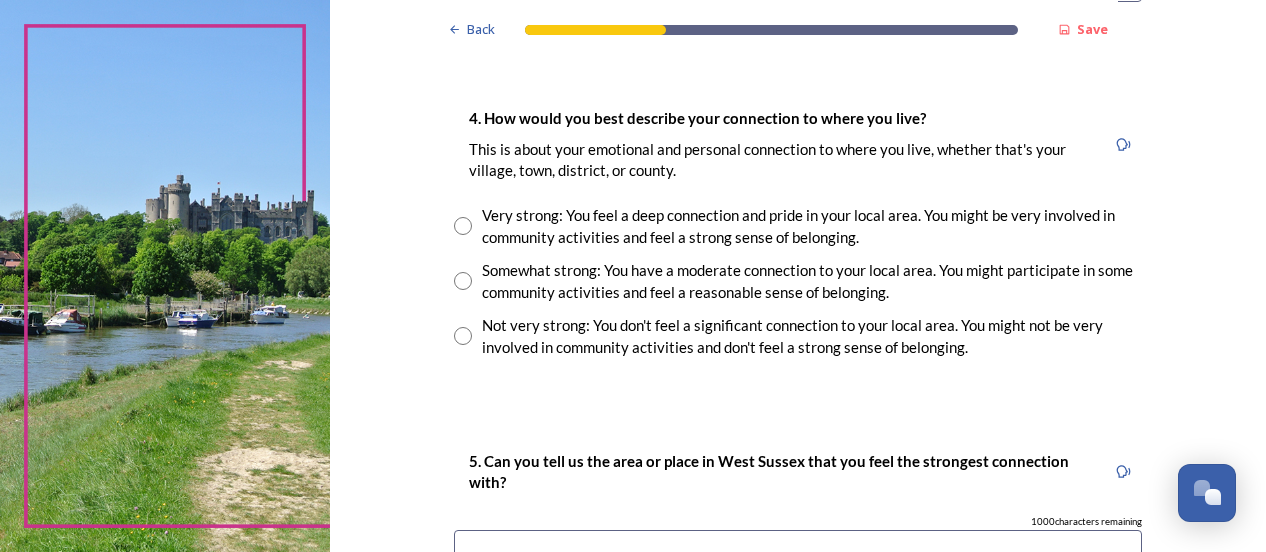 scroll, scrollTop: 1440, scrollLeft: 0, axis: vertical 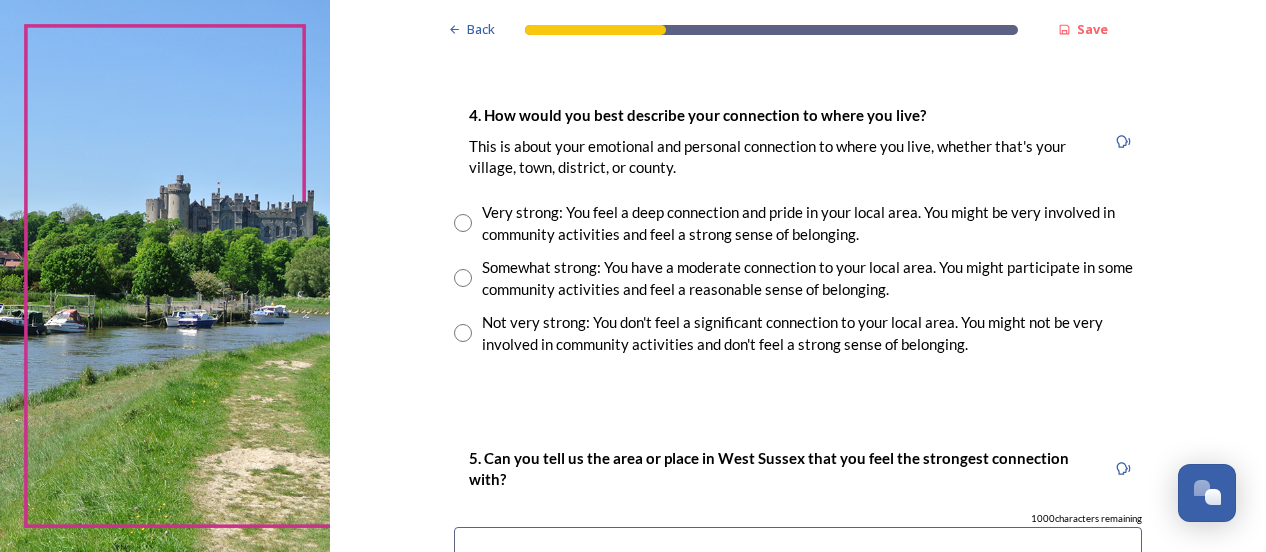 type on "[CITY] and [CITY]" 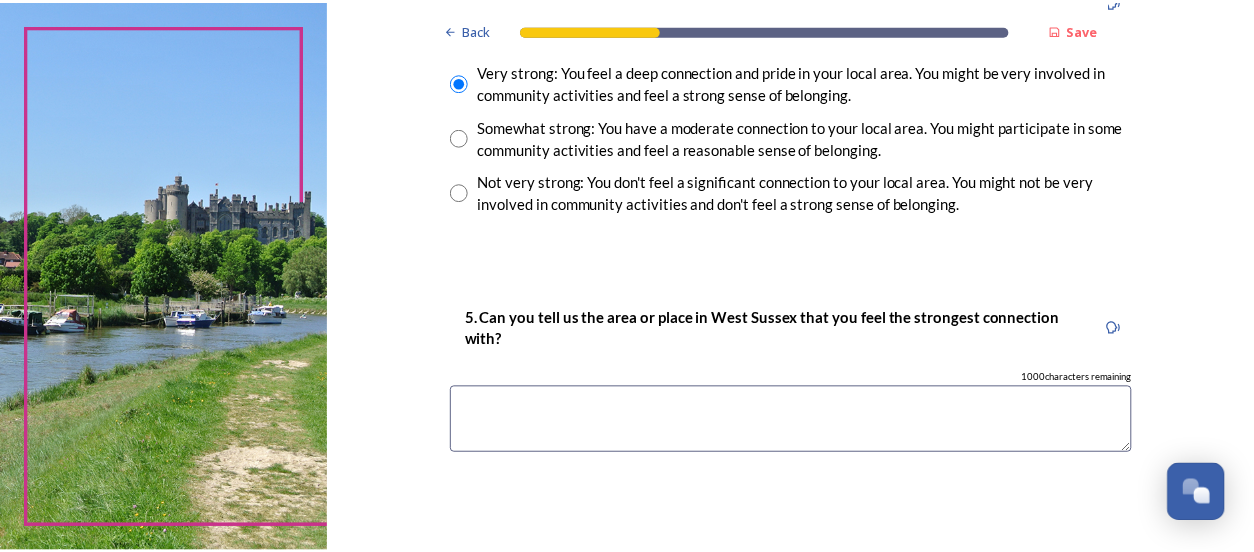 scroll, scrollTop: 1584, scrollLeft: 0, axis: vertical 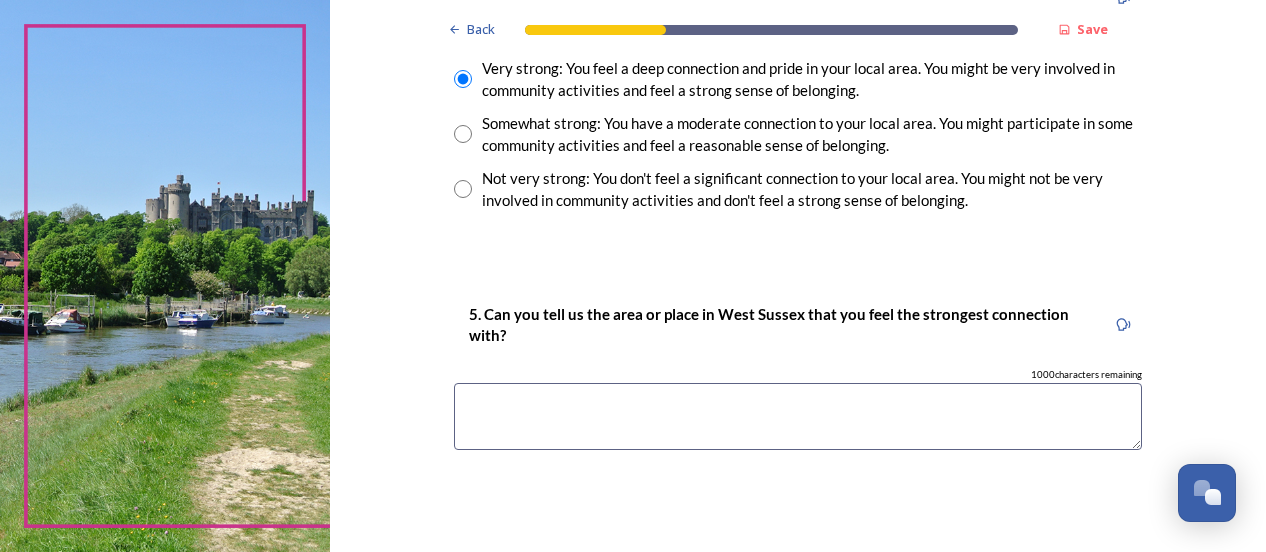 click at bounding box center [798, 416] 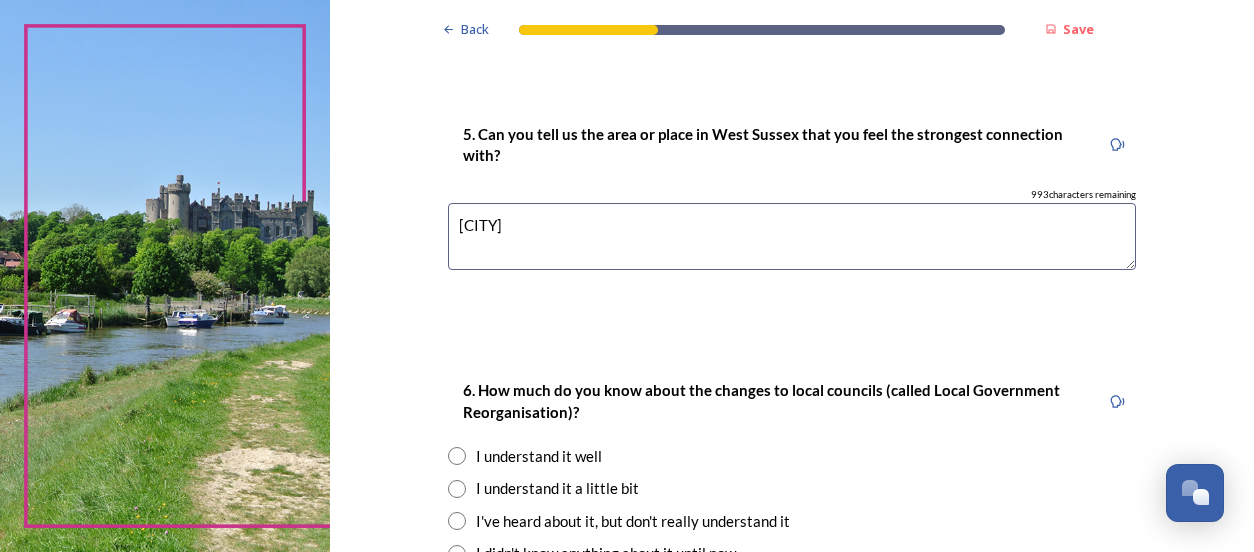 scroll, scrollTop: 1768, scrollLeft: 0, axis: vertical 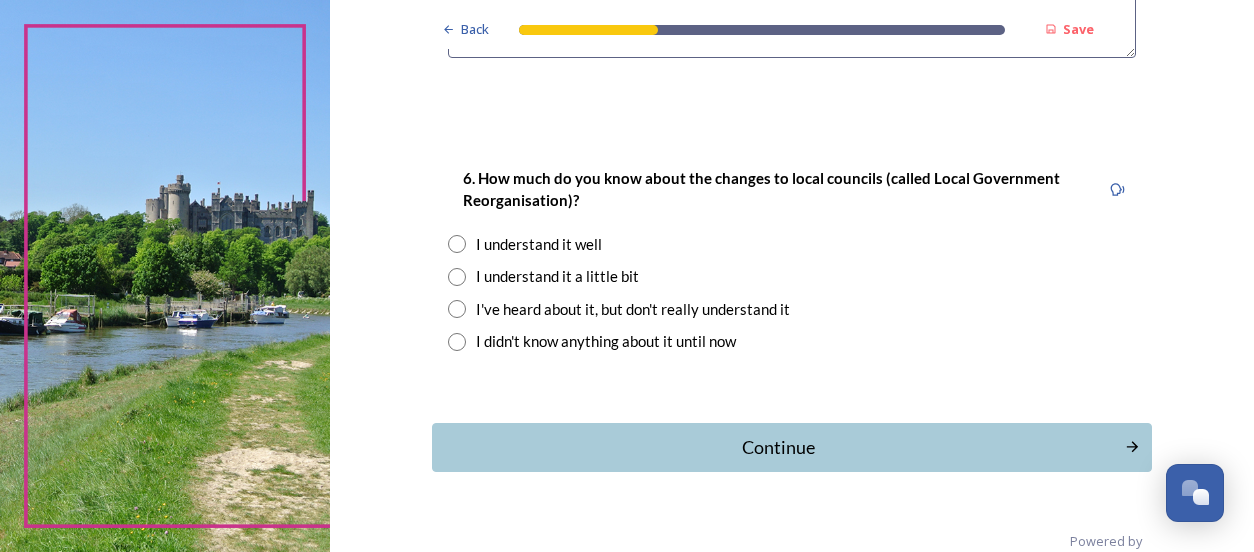 type on "[CITY]" 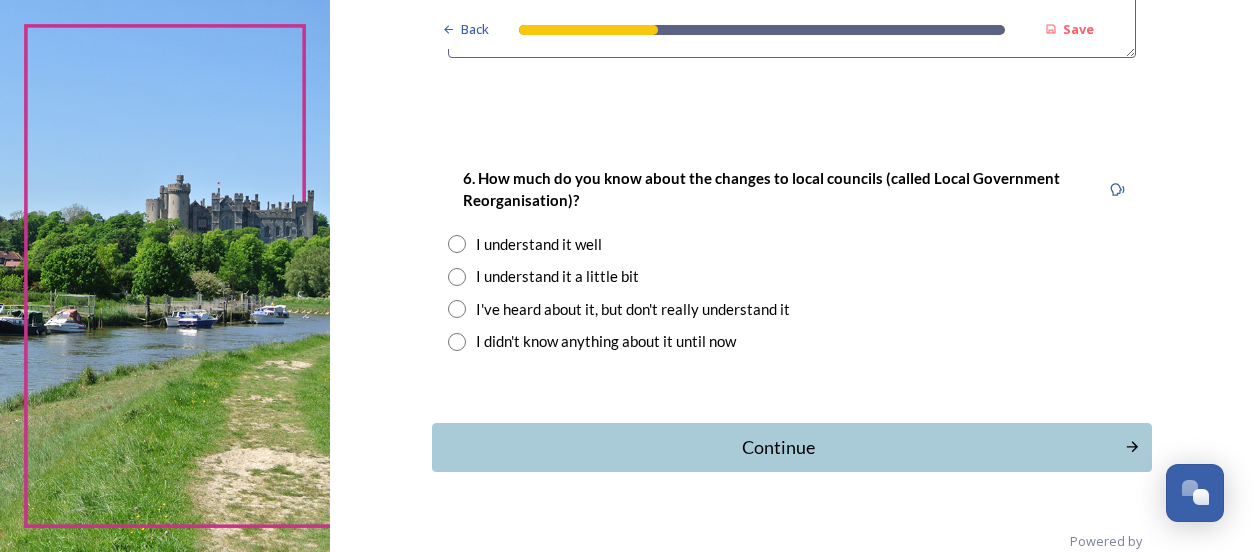 radio on "true" 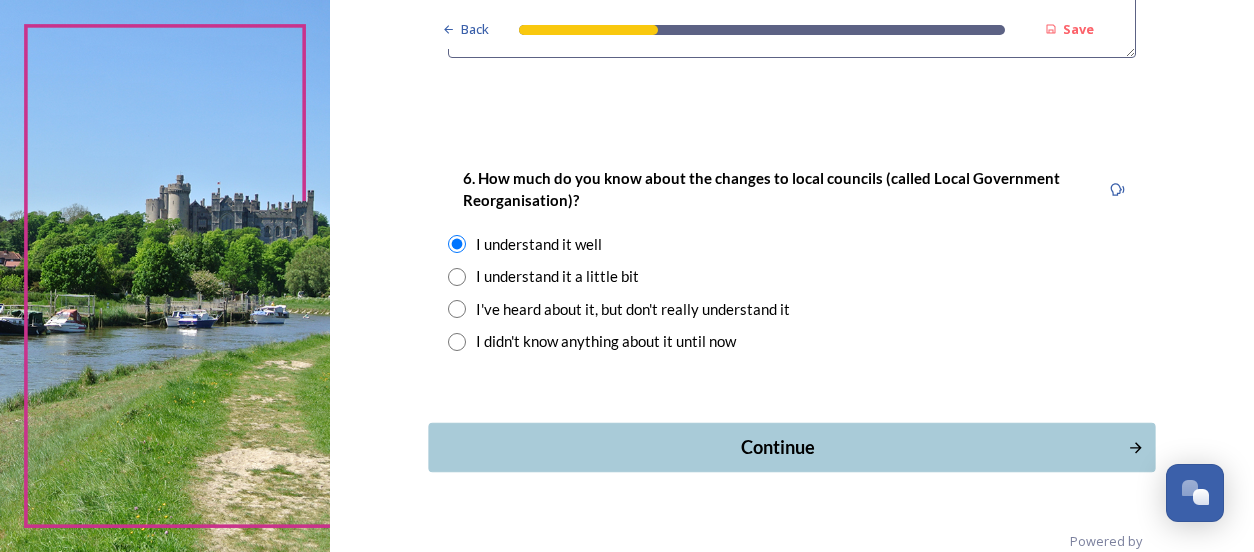 click on "Continue" at bounding box center [777, 447] 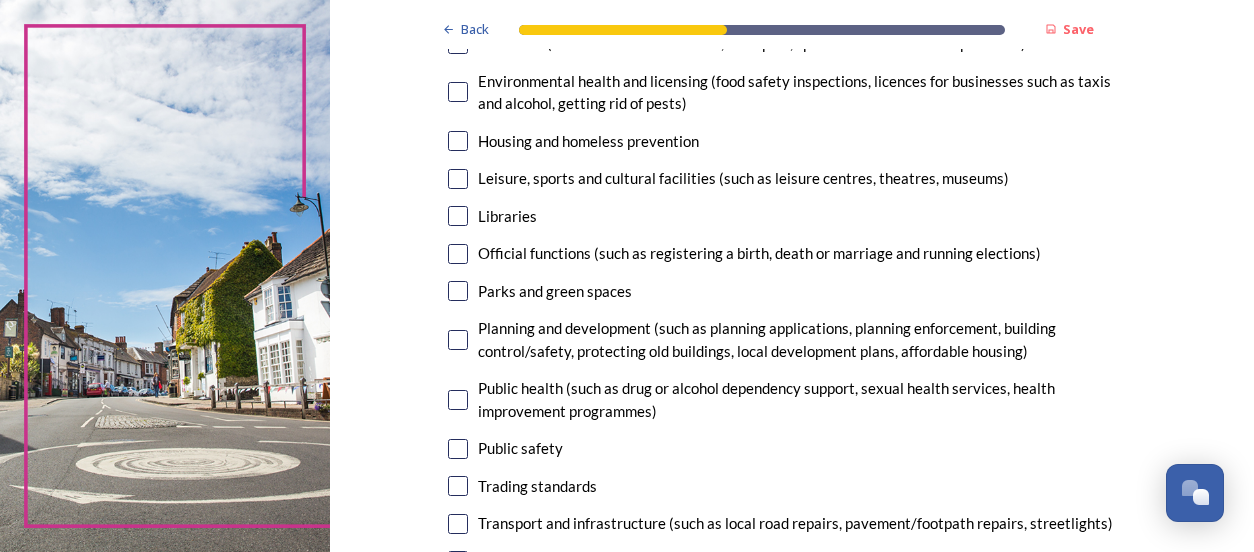 scroll, scrollTop: 489, scrollLeft: 0, axis: vertical 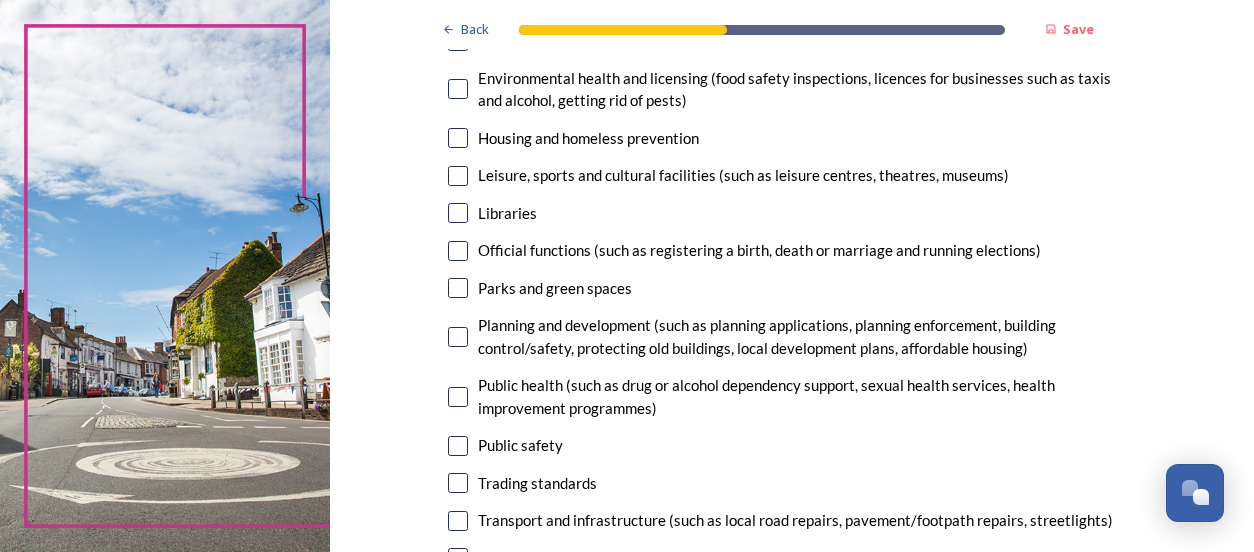 click at bounding box center (458, 176) 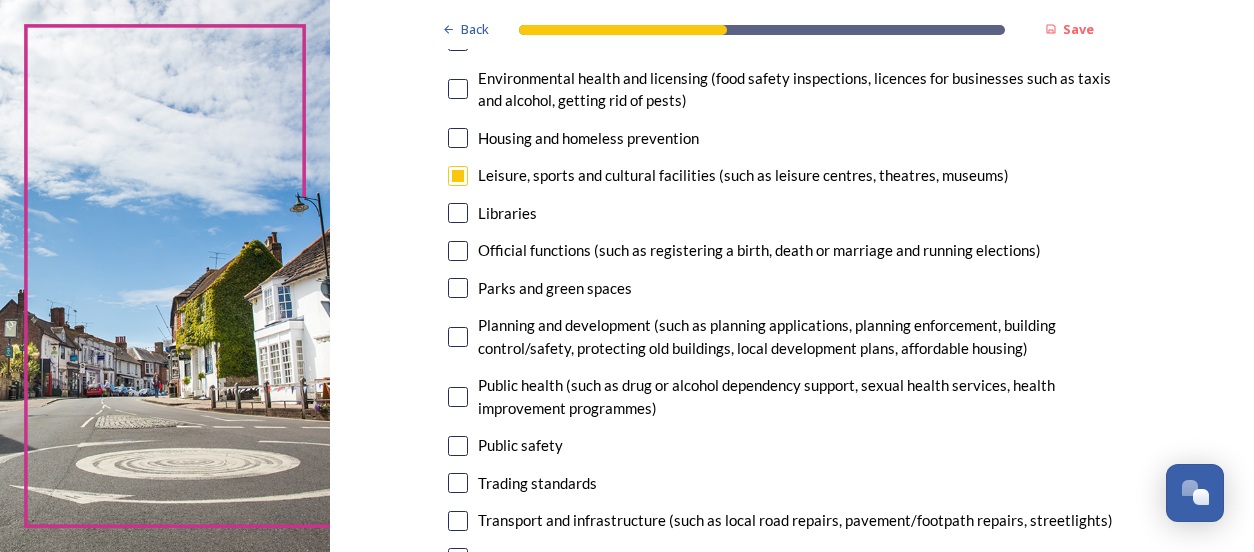 click at bounding box center [458, 288] 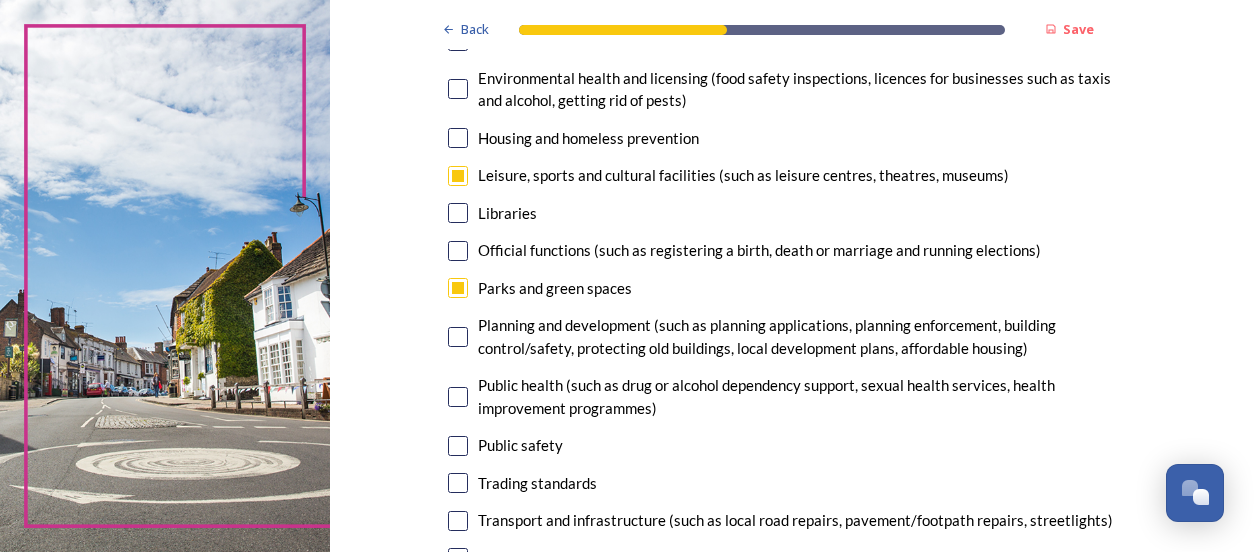click at bounding box center [458, 446] 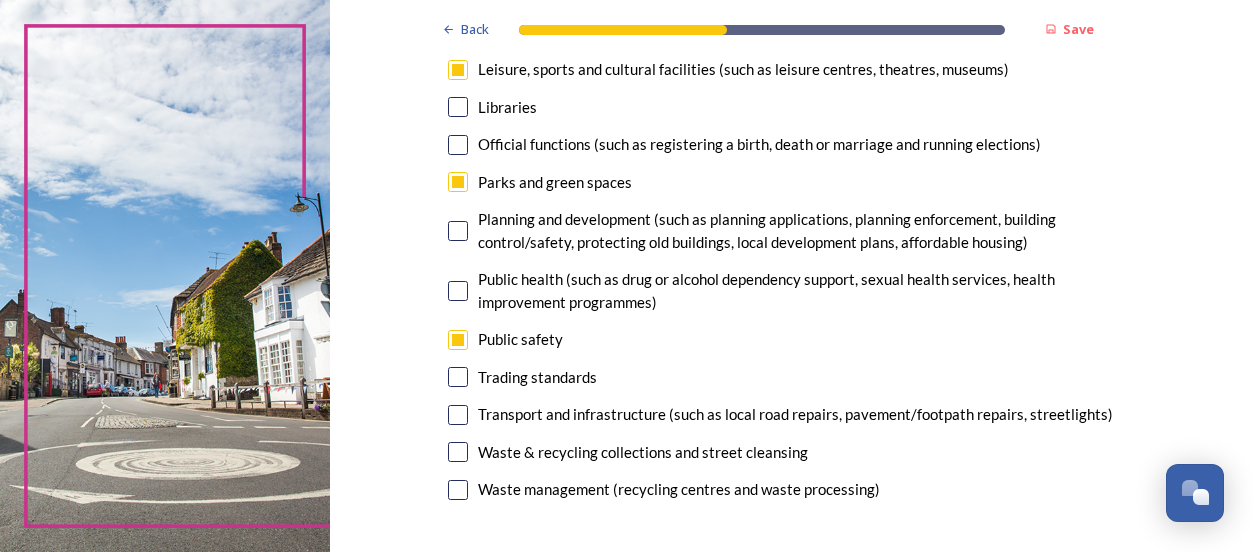 scroll, scrollTop: 592, scrollLeft: 0, axis: vertical 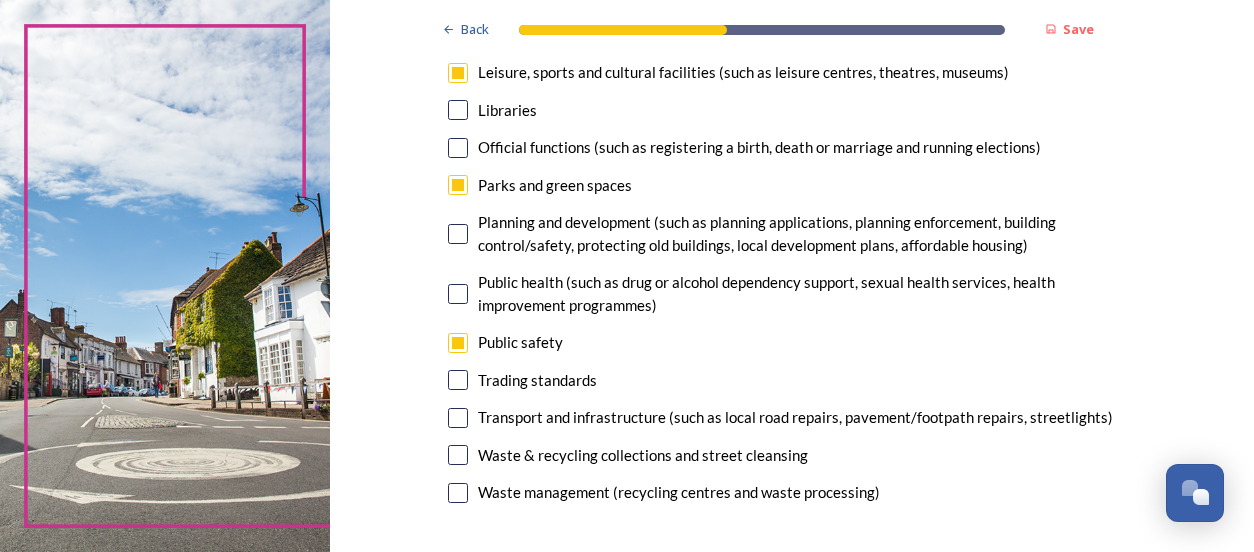click at bounding box center [458, 418] 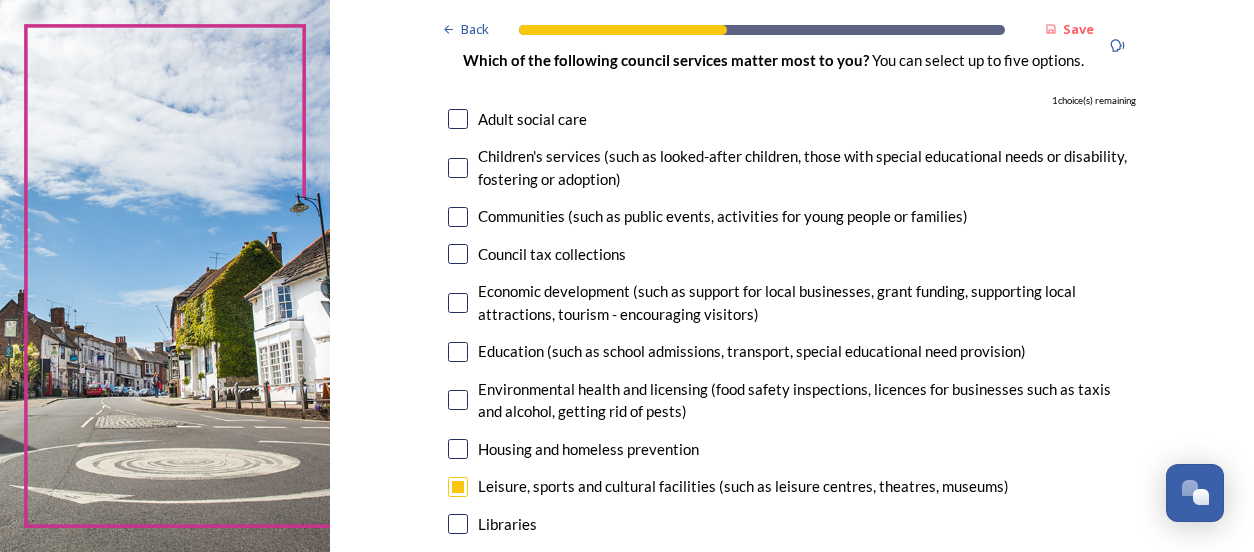 scroll, scrollTop: 175, scrollLeft: 0, axis: vertical 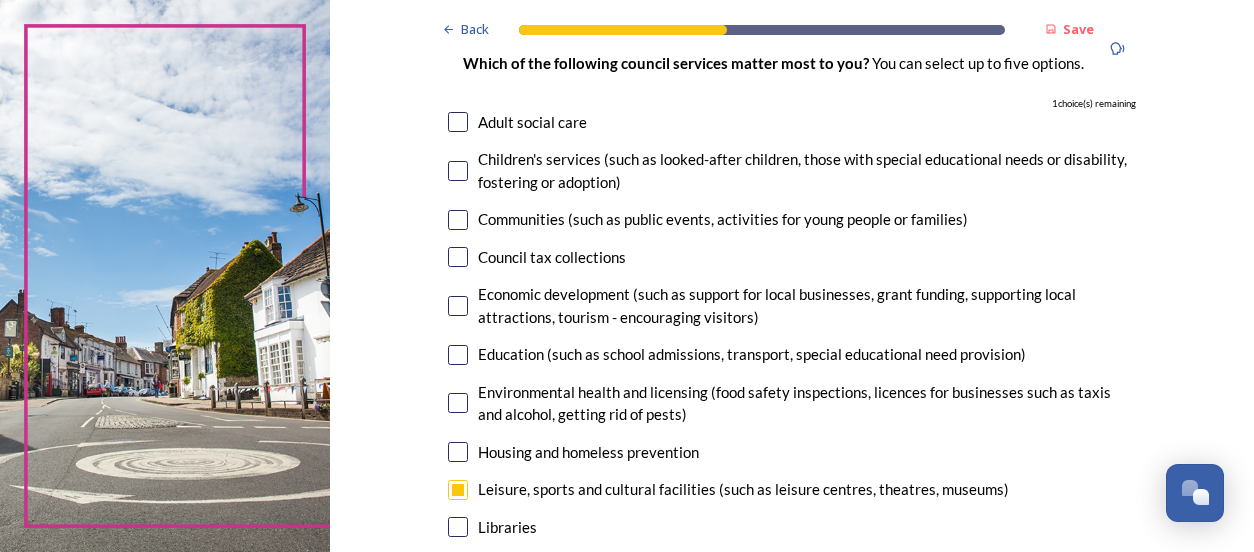 click at bounding box center [458, 306] 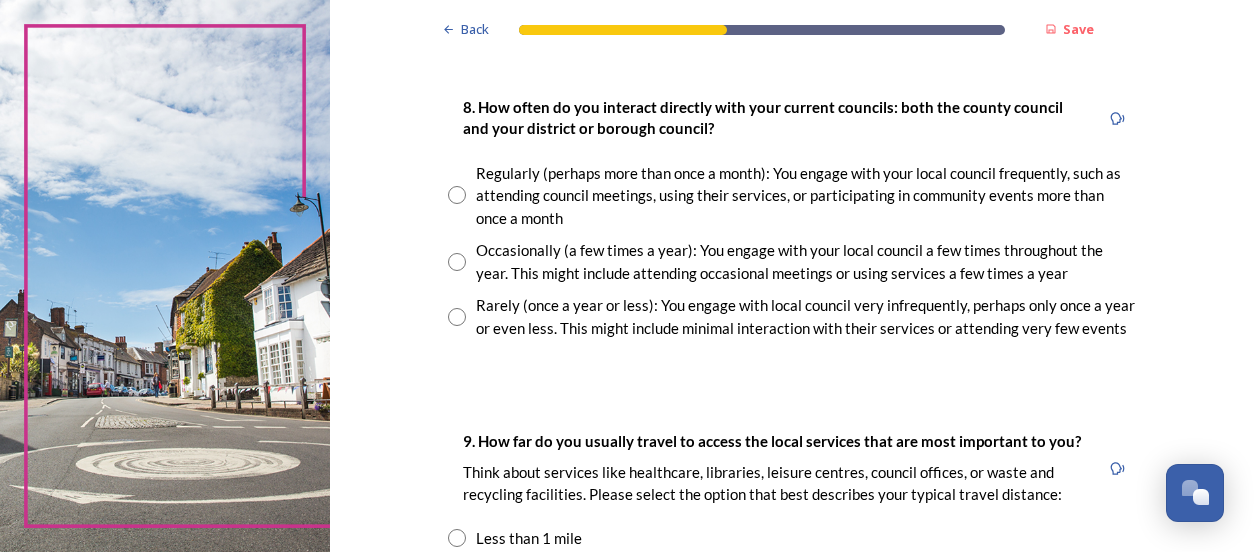 scroll, scrollTop: 1102, scrollLeft: 0, axis: vertical 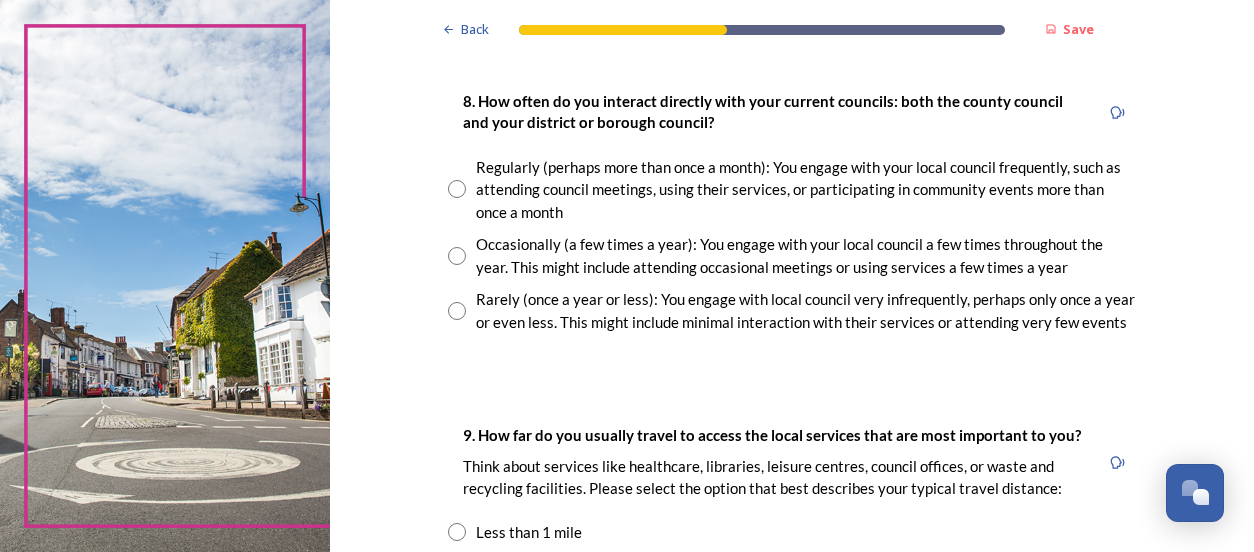 click at bounding box center [457, 311] 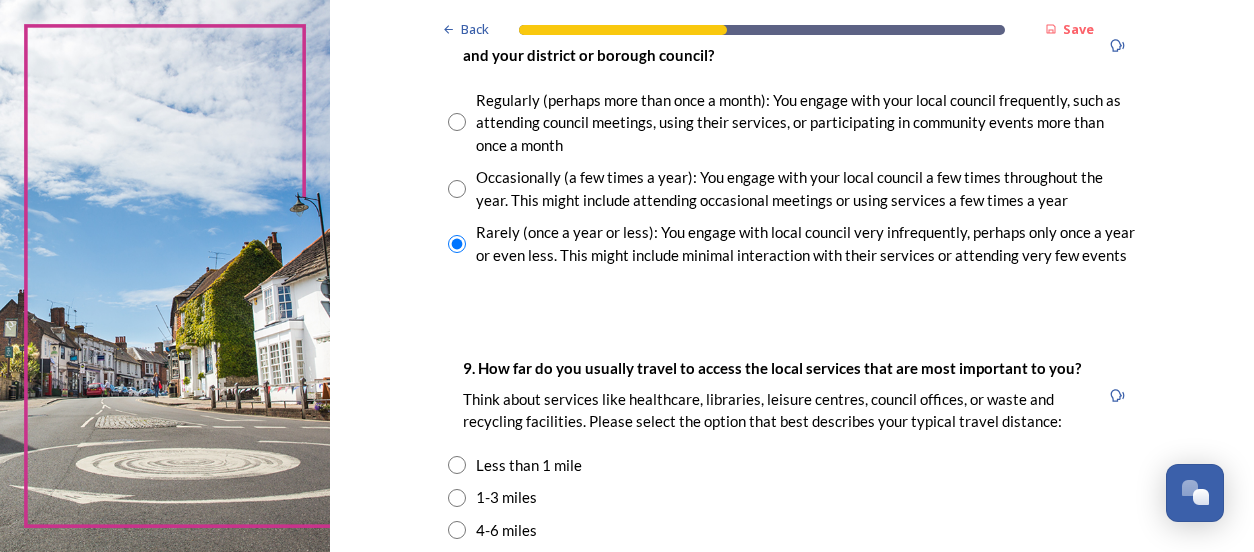 scroll, scrollTop: 1182, scrollLeft: 0, axis: vertical 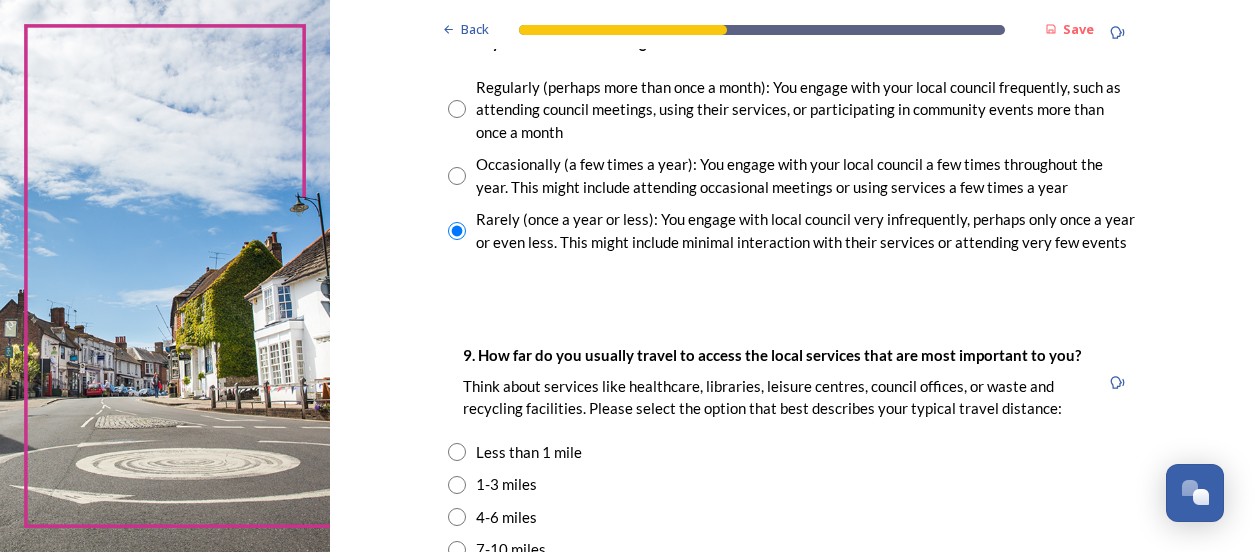 click at bounding box center (457, 176) 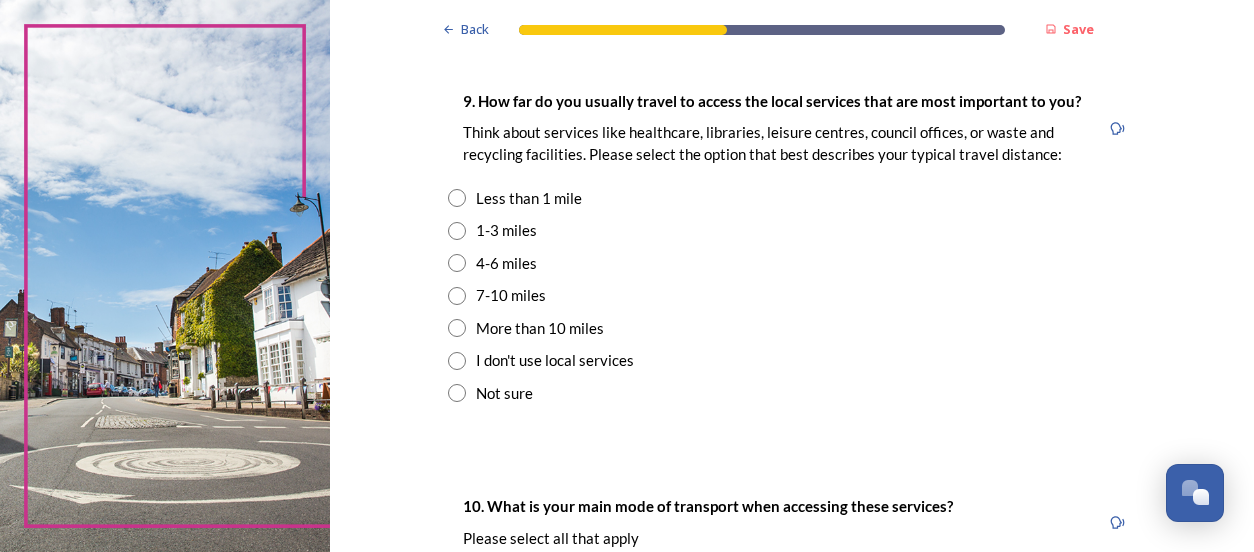 scroll, scrollTop: 1442, scrollLeft: 0, axis: vertical 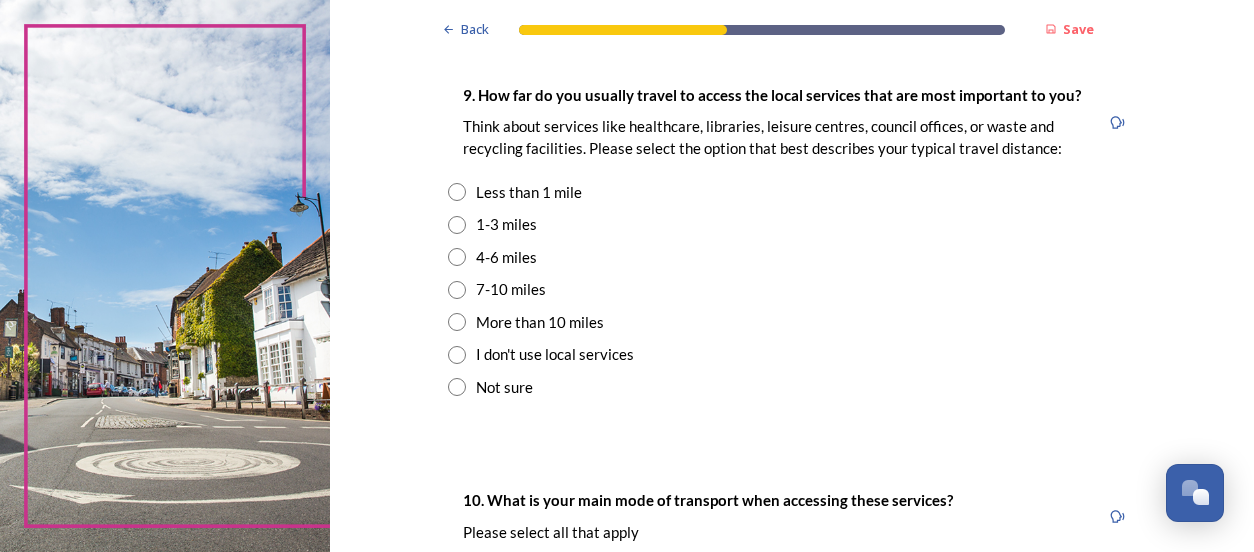 click at bounding box center [457, 225] 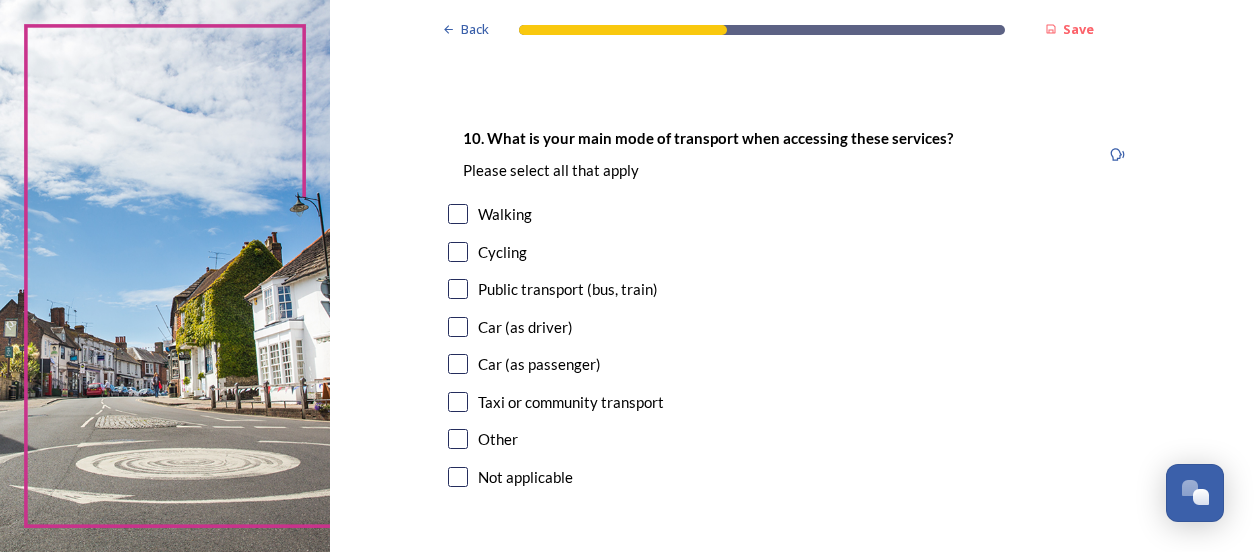scroll, scrollTop: 1810, scrollLeft: 0, axis: vertical 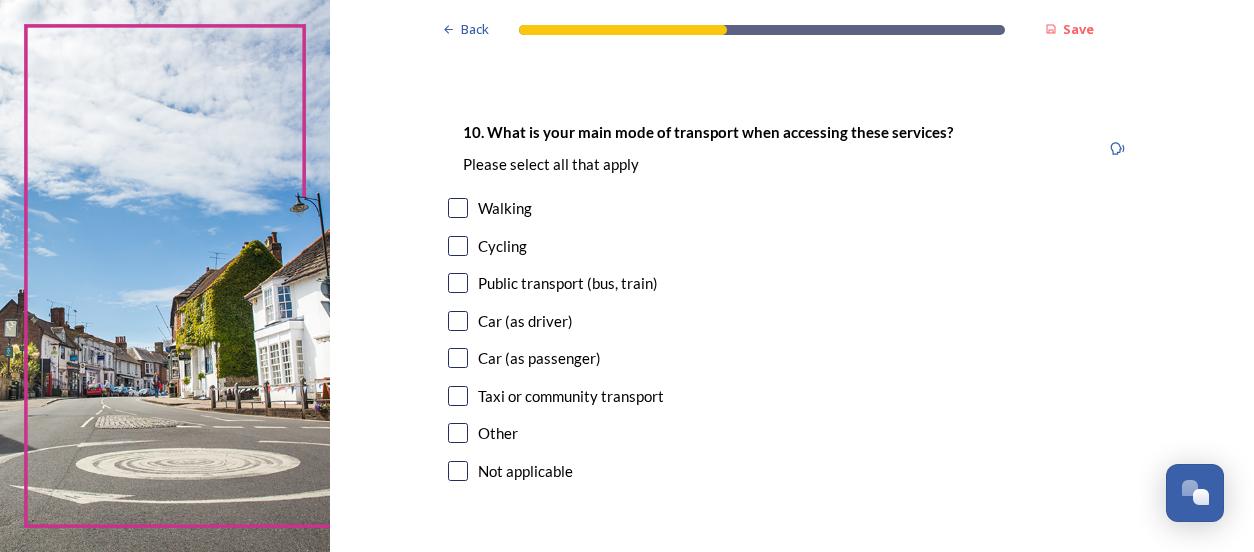 click at bounding box center (458, 321) 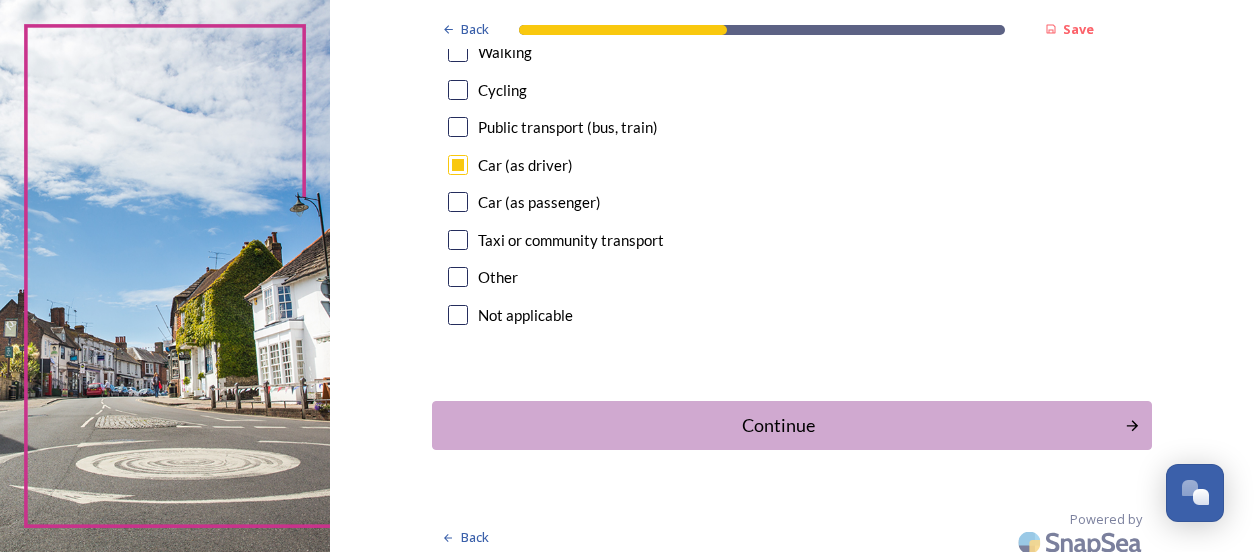 scroll, scrollTop: 1979, scrollLeft: 0, axis: vertical 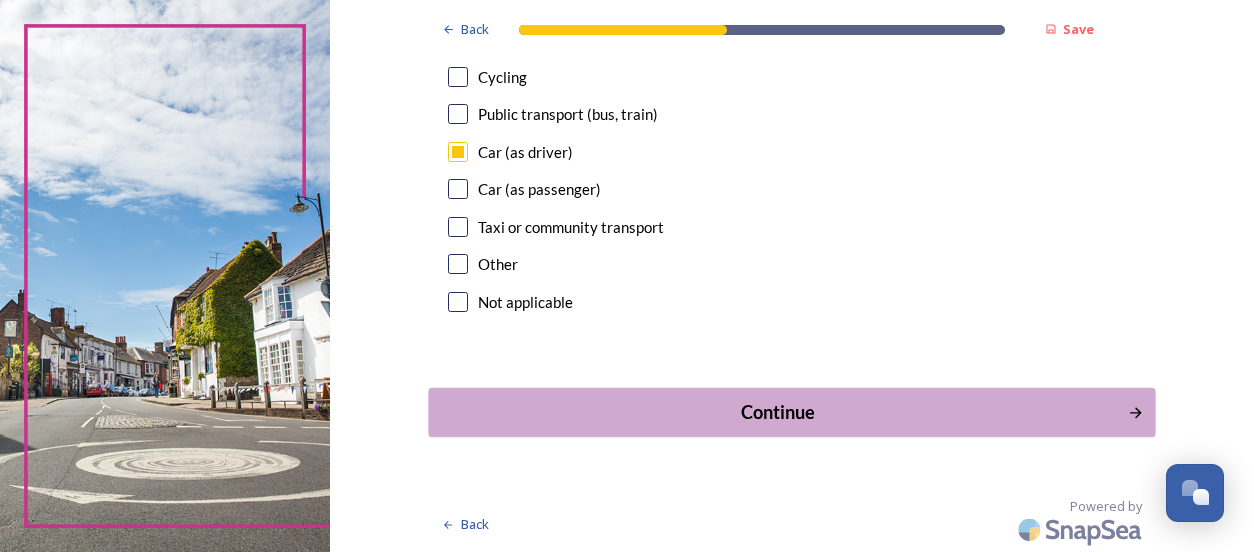 click on "Continue" at bounding box center [777, 412] 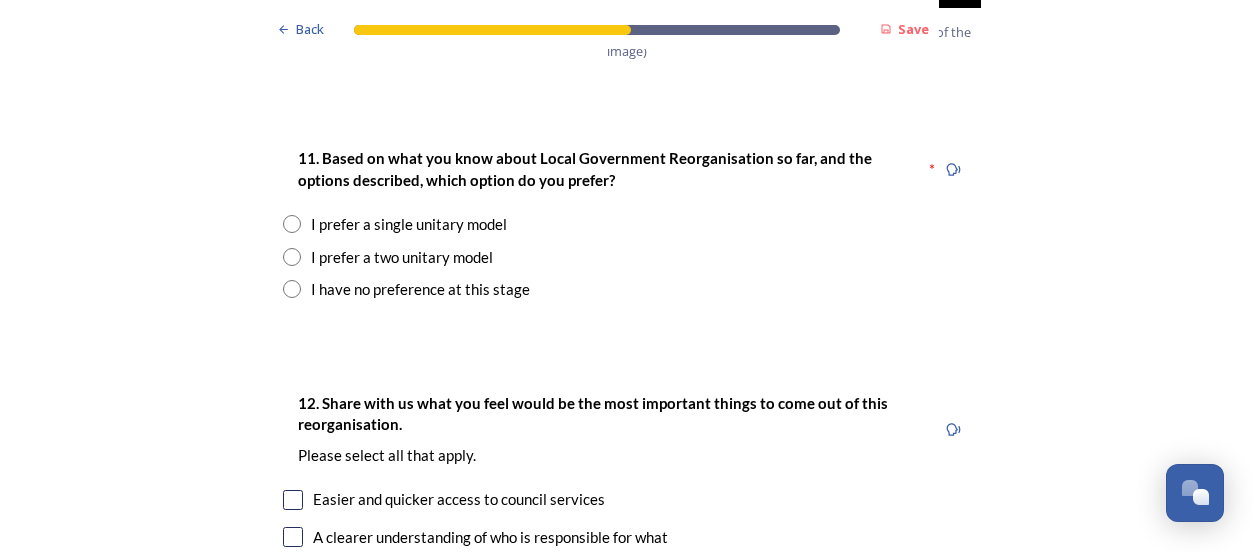 scroll, scrollTop: 2608, scrollLeft: 0, axis: vertical 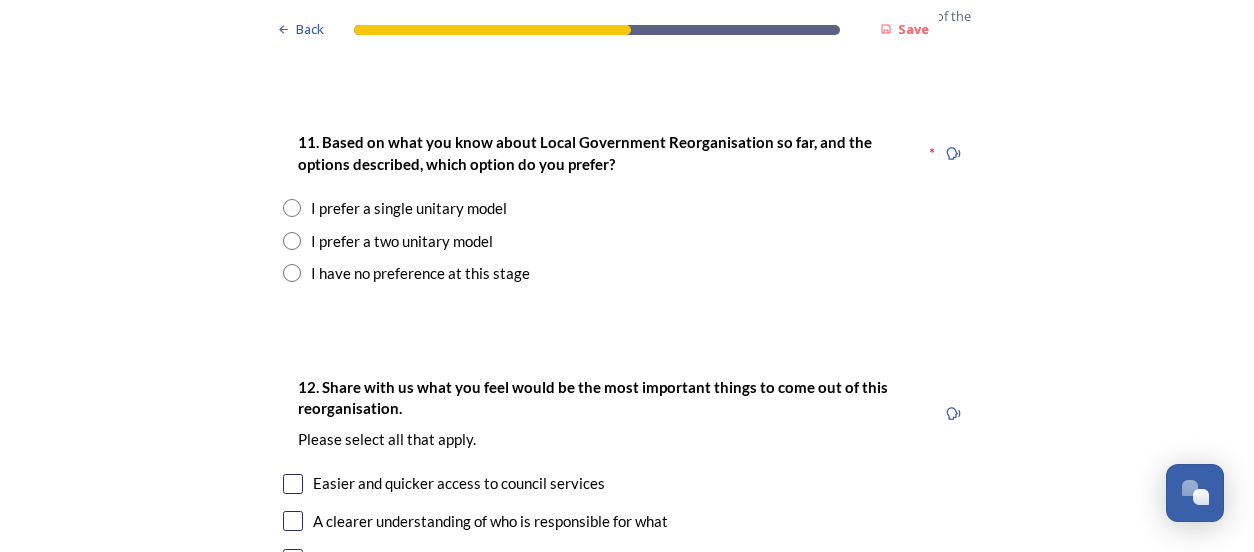 click at bounding box center [292, 241] 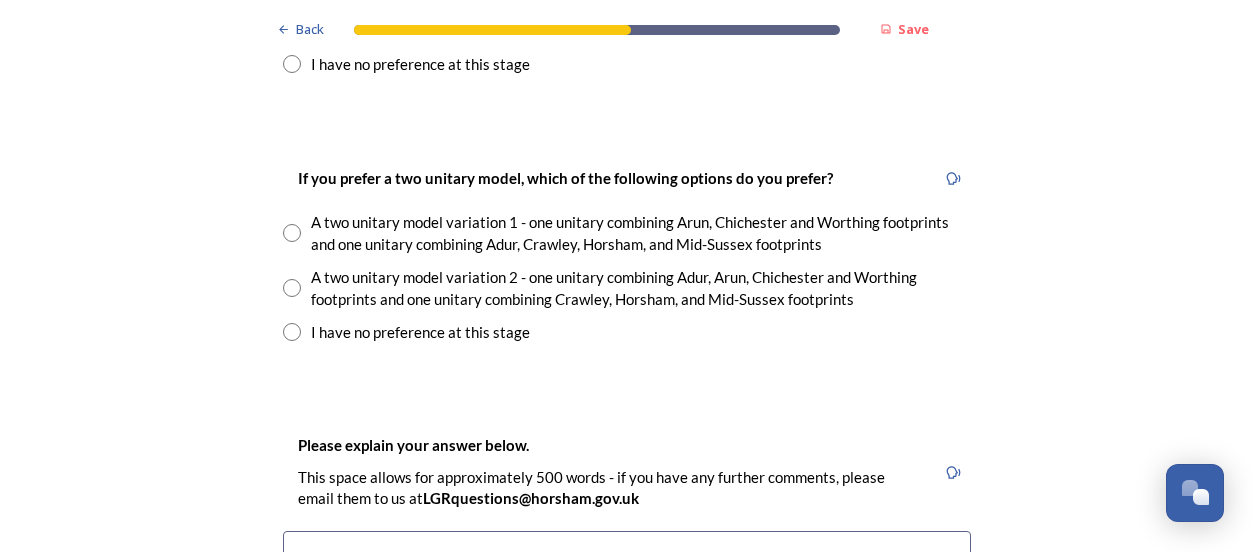 scroll, scrollTop: 2826, scrollLeft: 0, axis: vertical 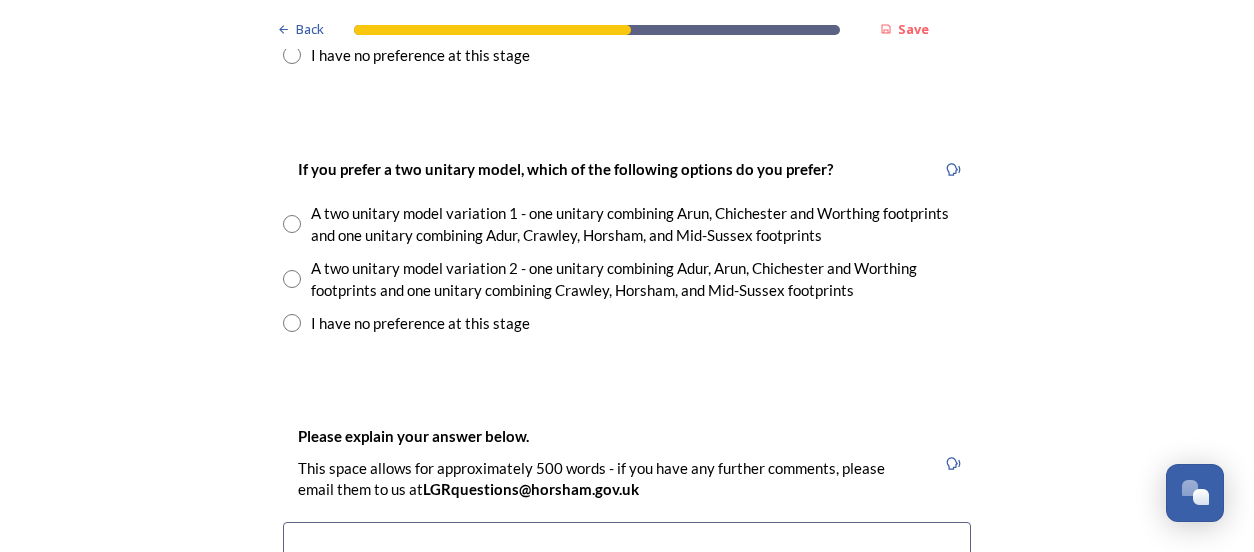 click at bounding box center (292, 323) 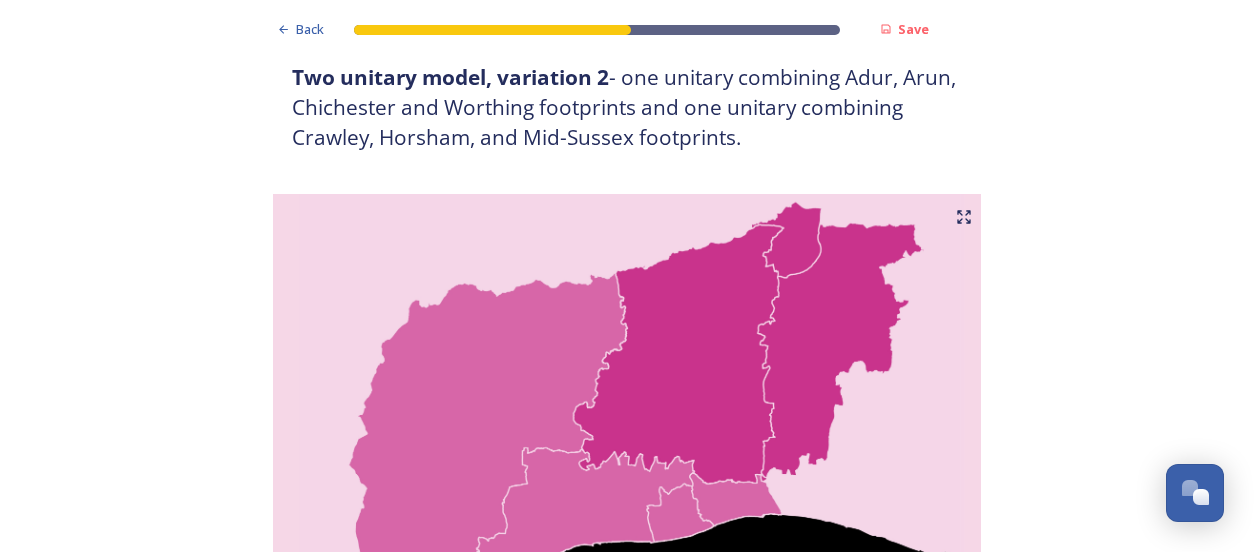 scroll, scrollTop: 1897, scrollLeft: 0, axis: vertical 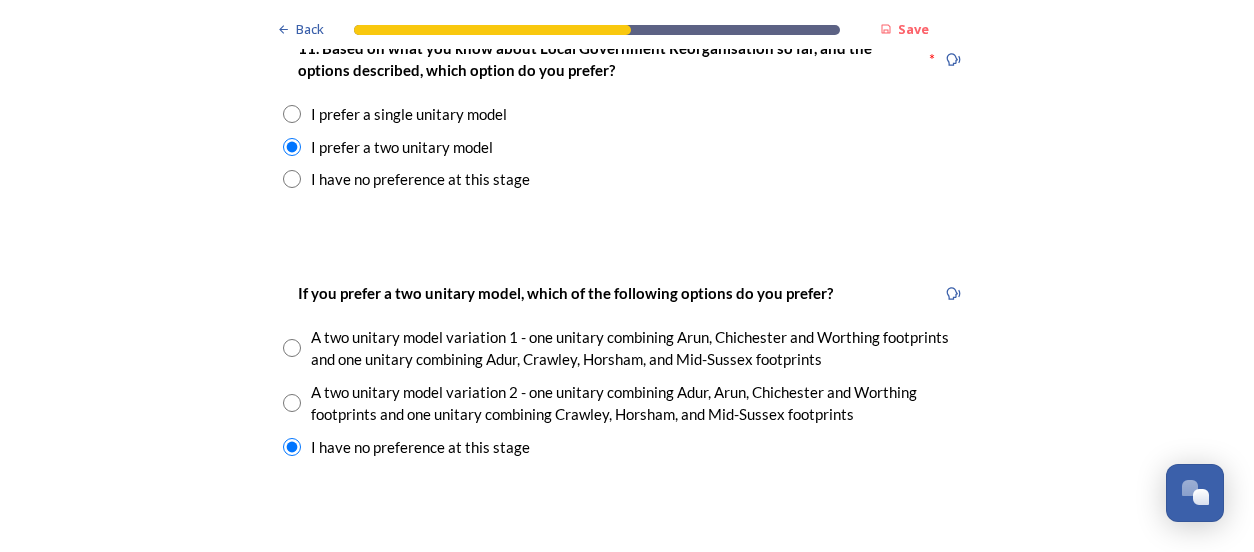 click at bounding box center [292, 403] 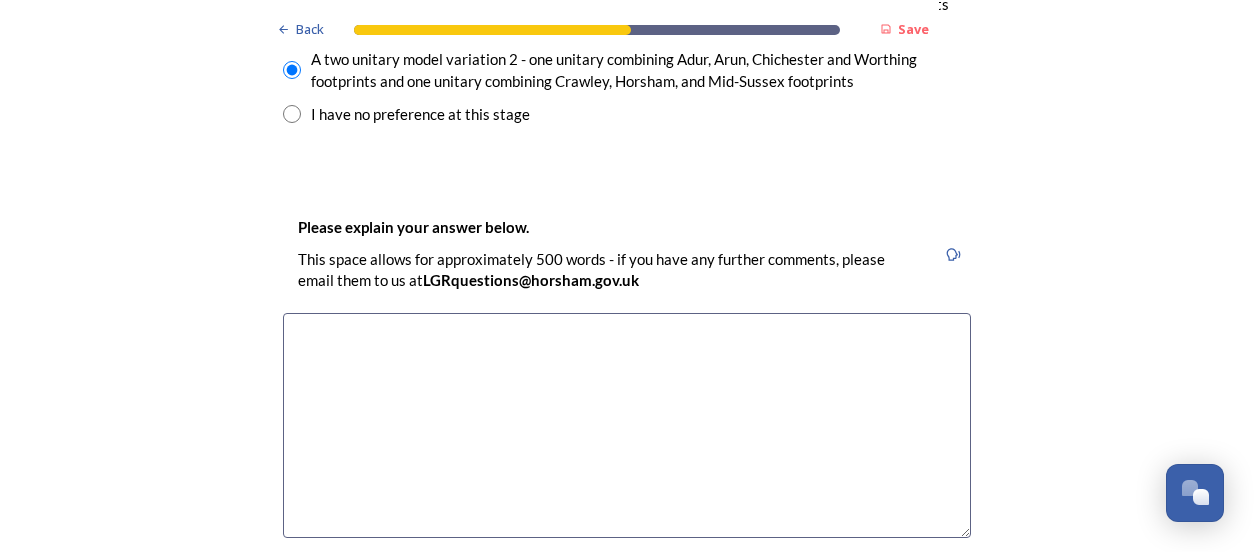 scroll, scrollTop: 3044, scrollLeft: 0, axis: vertical 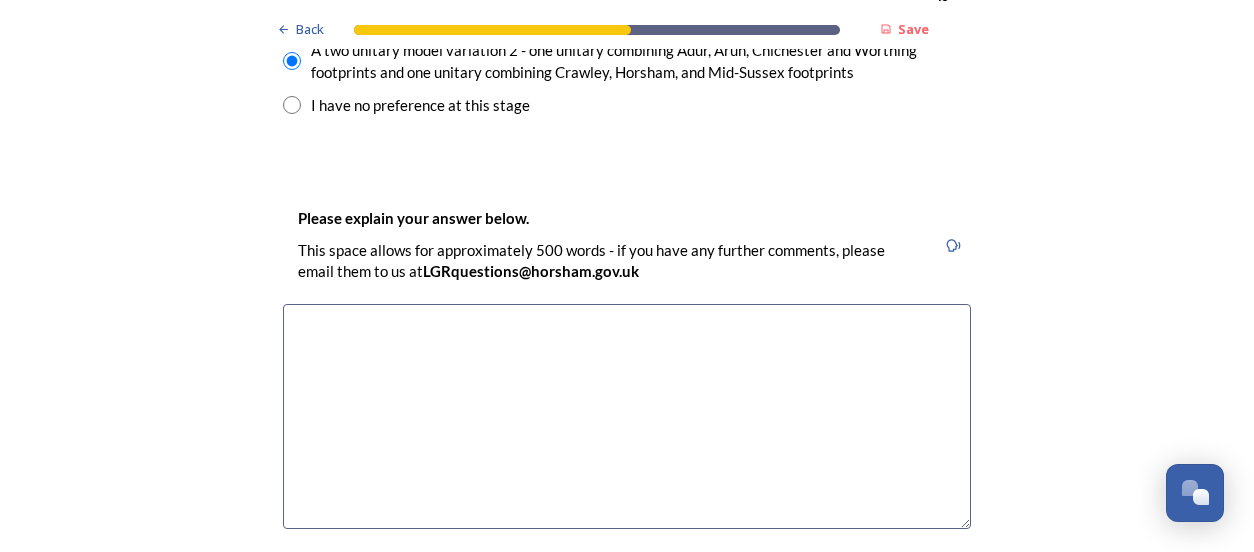 click at bounding box center [627, 416] 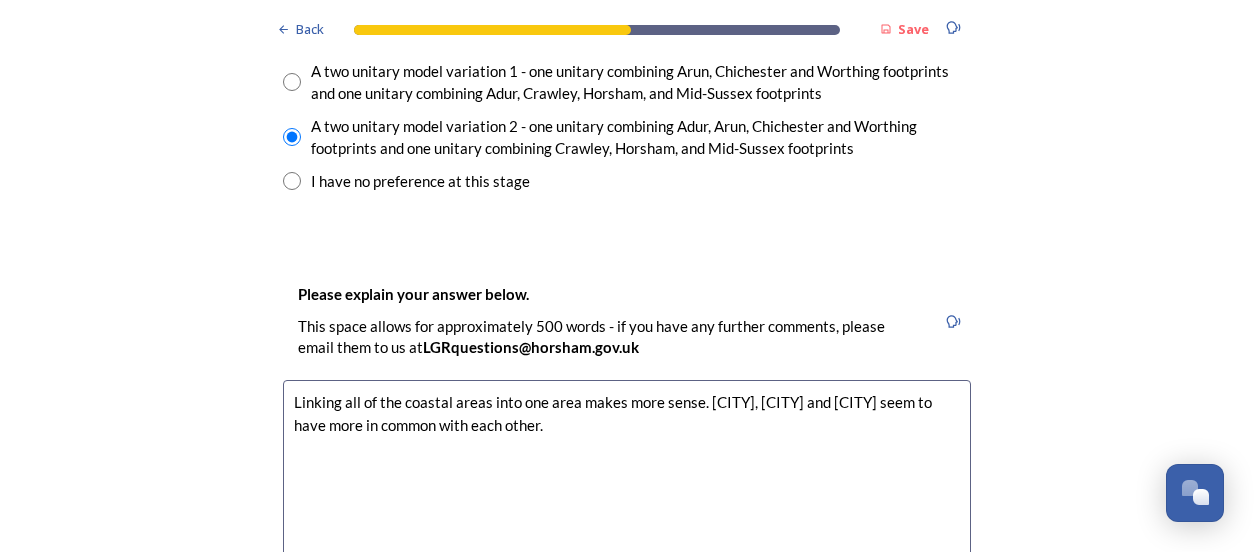 scroll, scrollTop: 2977, scrollLeft: 0, axis: vertical 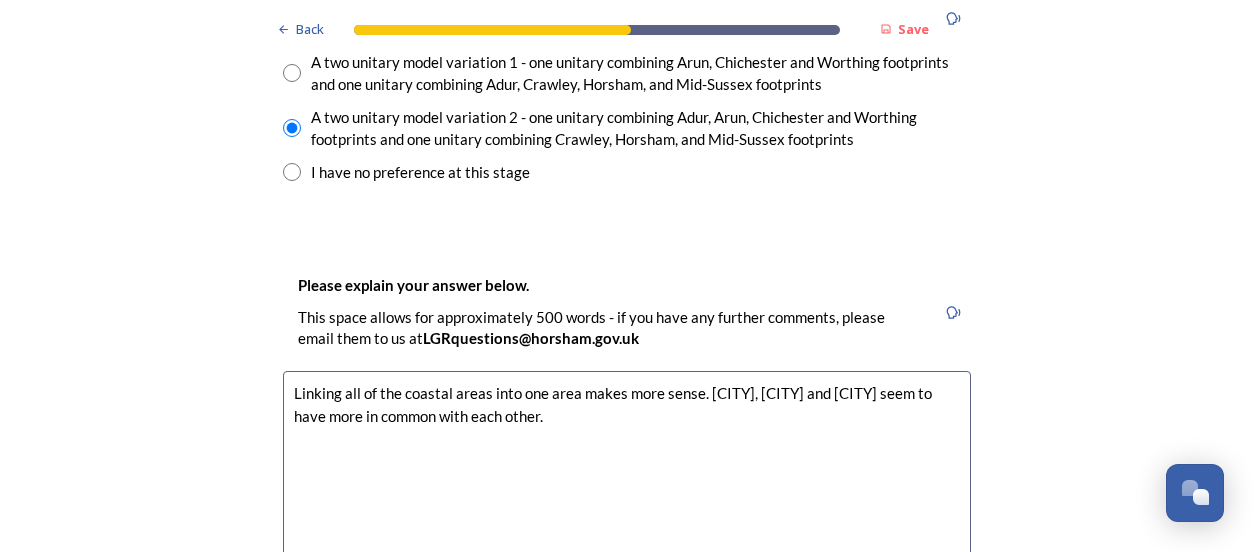 drag, startPoint x: 699, startPoint y: 392, endPoint x: 714, endPoint y: 405, distance: 19.849434 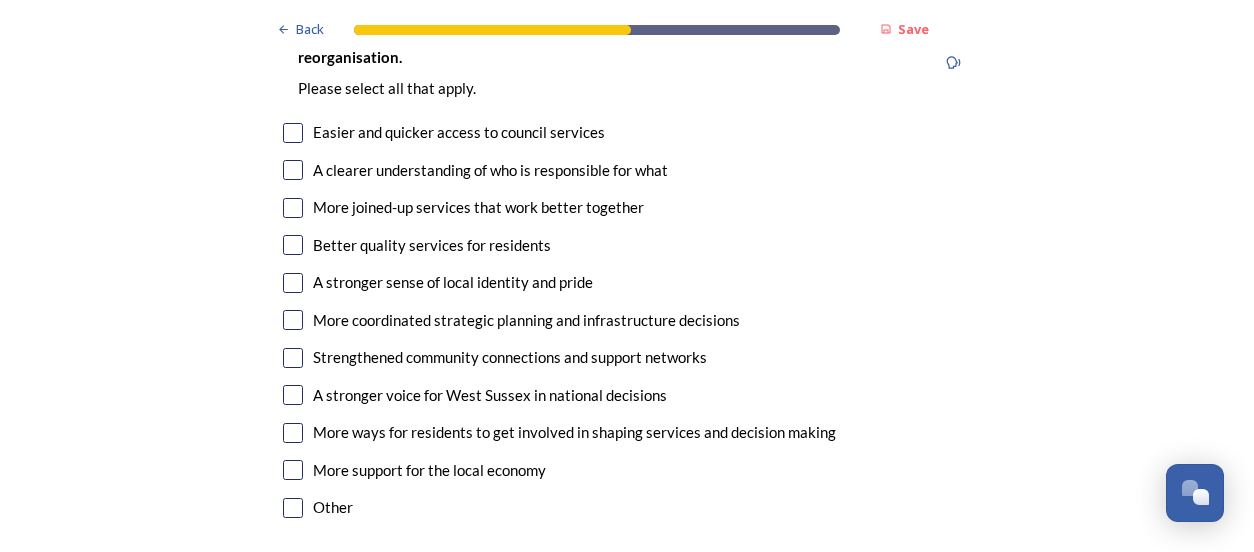 scroll, scrollTop: 3676, scrollLeft: 0, axis: vertical 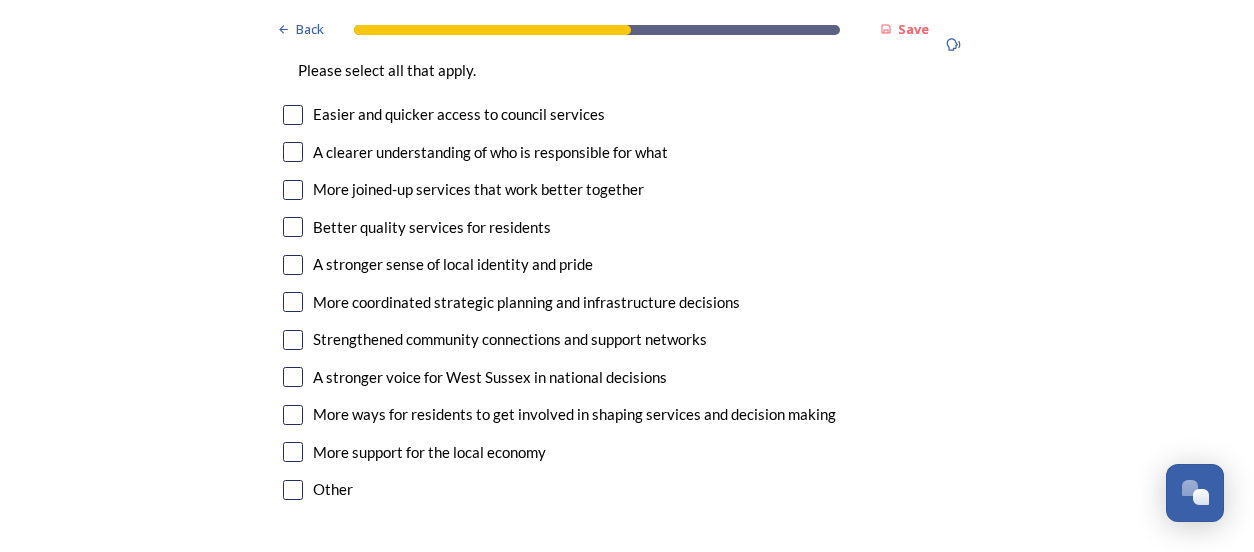 type on "Linking all of the coastal areas into one area makes more sense." 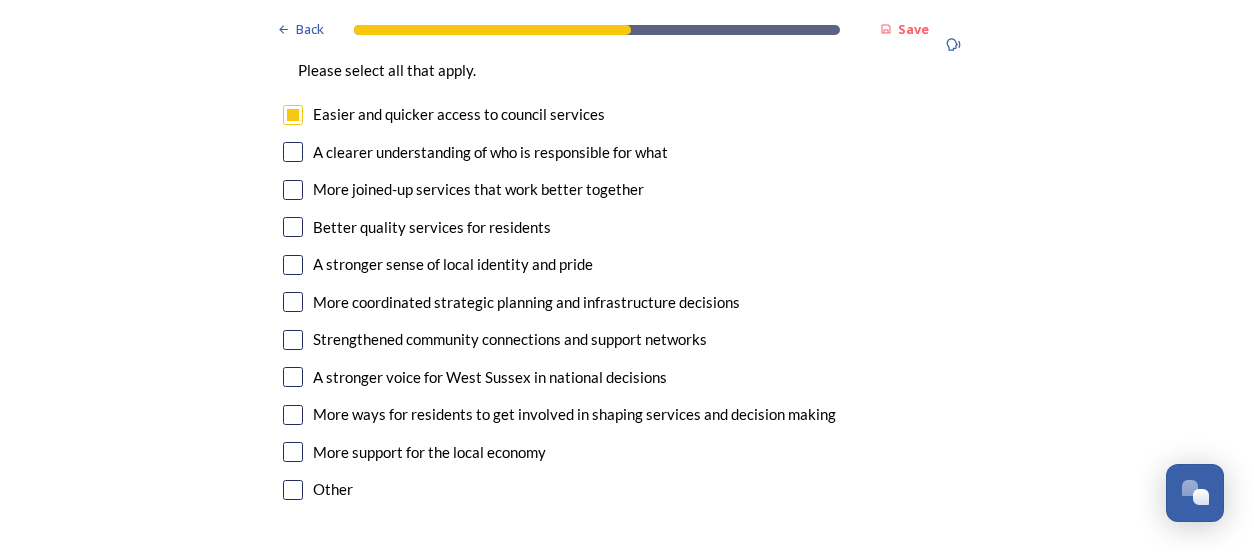 click at bounding box center [293, 152] 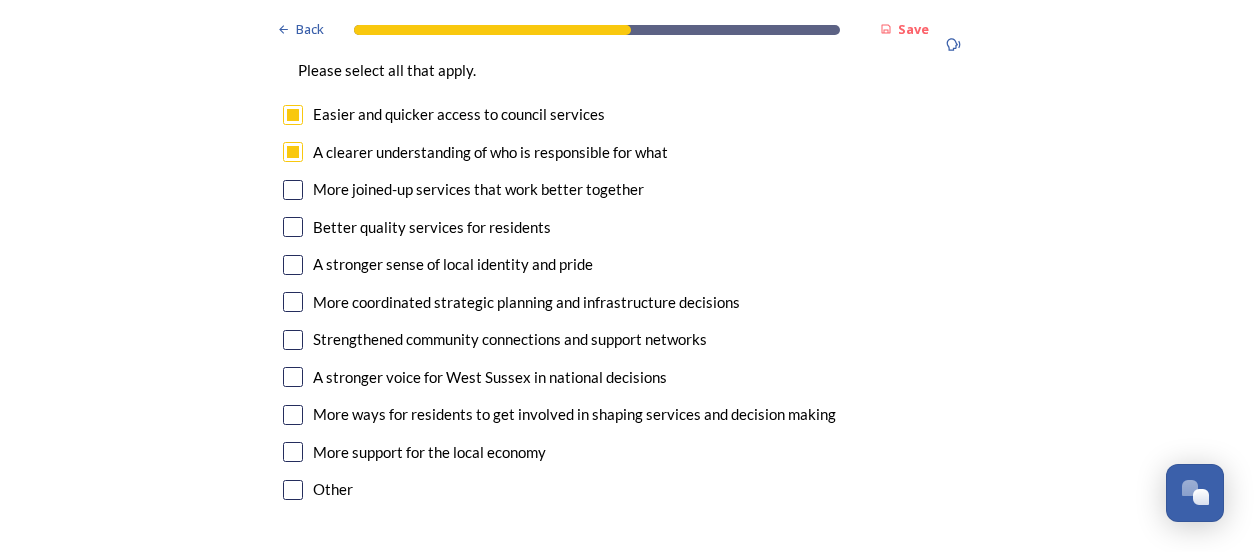 click at bounding box center (293, 190) 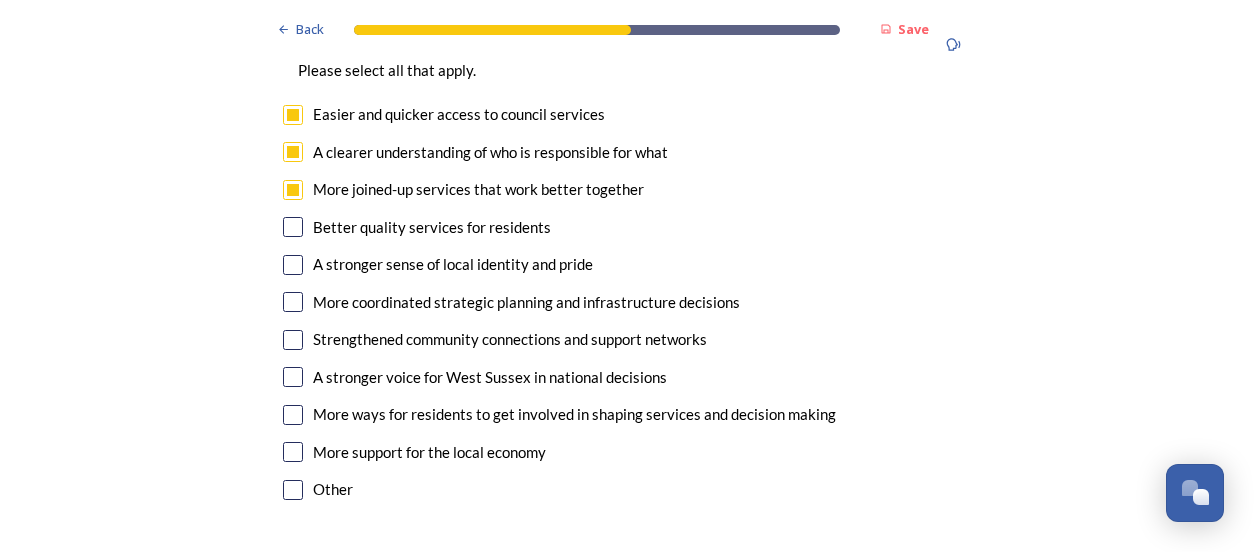 click at bounding box center (293, 227) 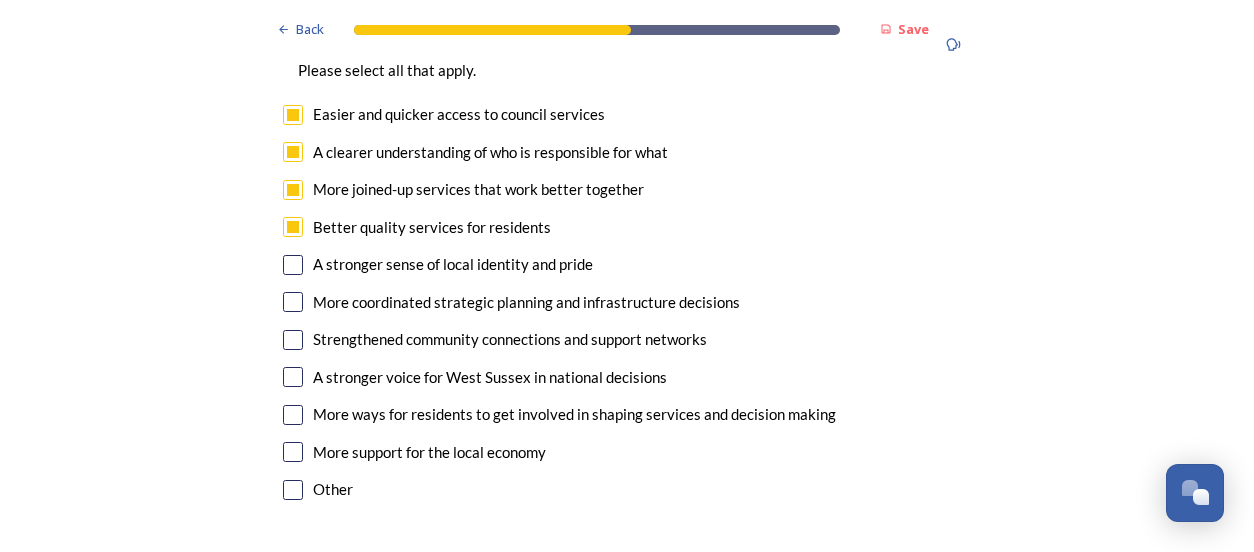 click at bounding box center (293, 302) 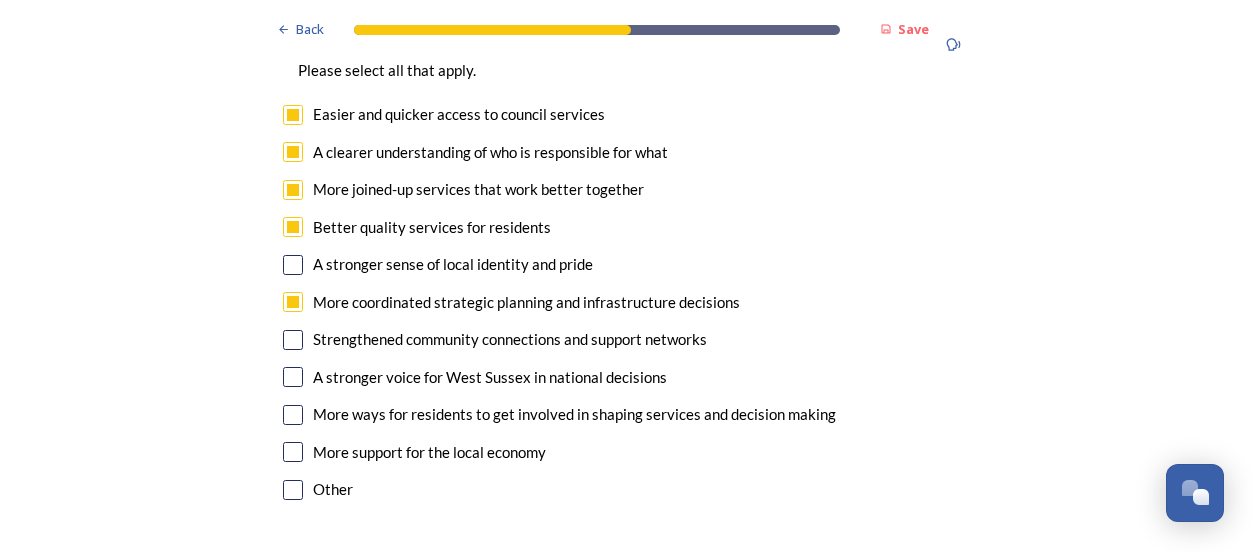 click at bounding box center [293, 340] 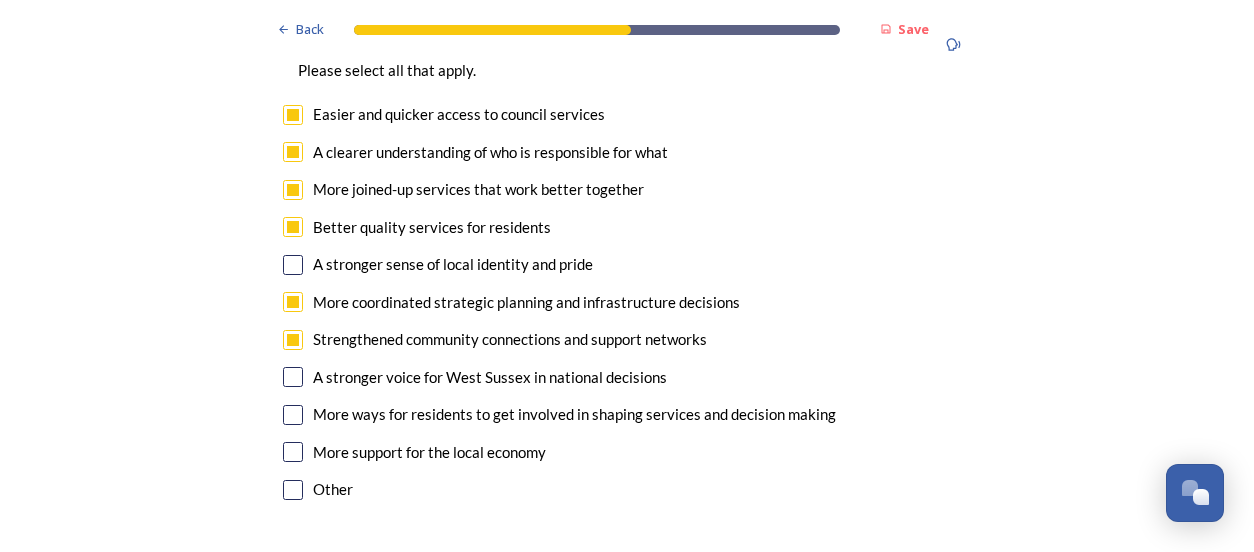 click at bounding box center [293, 452] 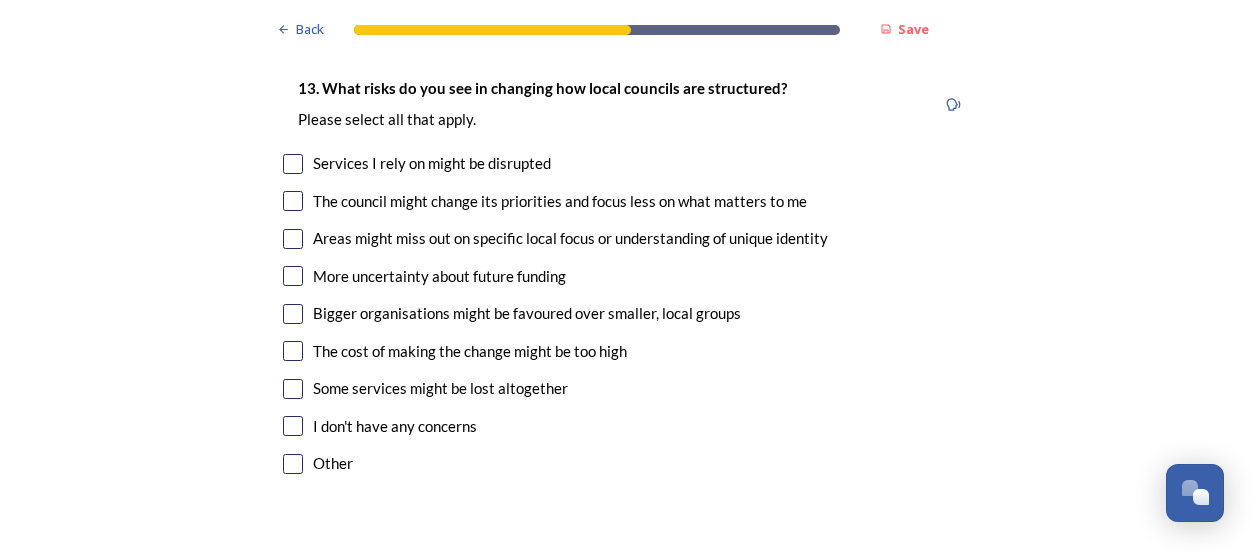 scroll, scrollTop: 4204, scrollLeft: 0, axis: vertical 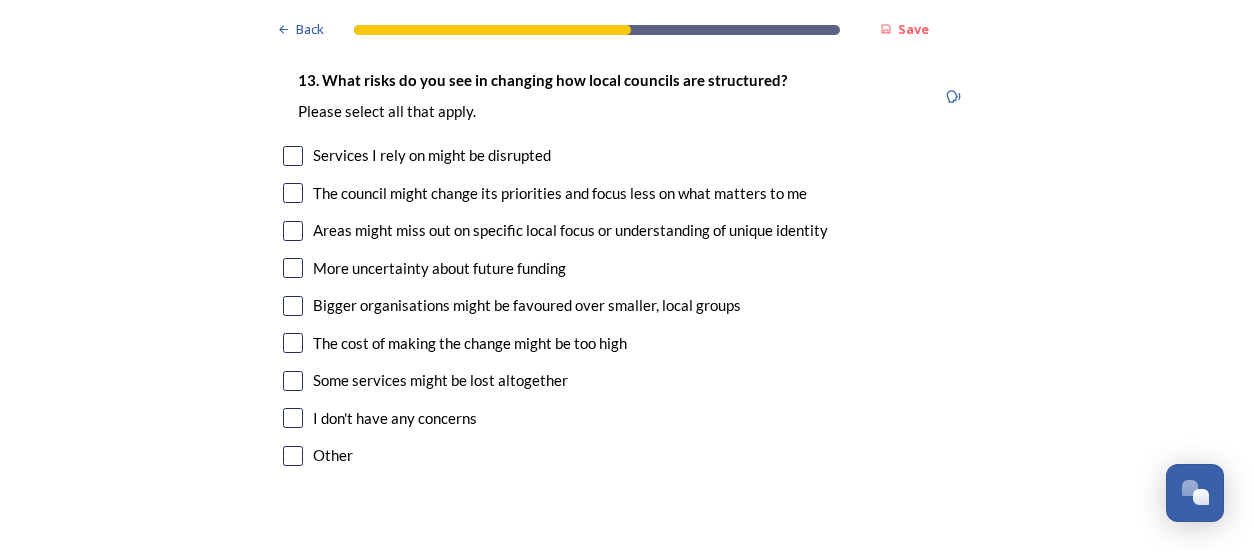 click at bounding box center [293, 193] 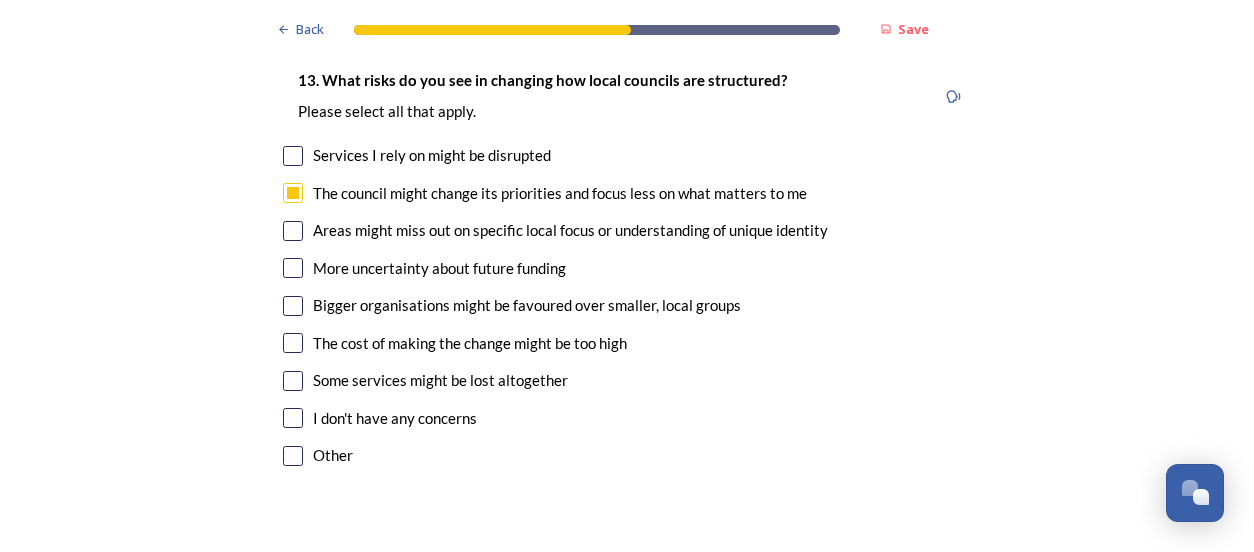 click at bounding box center (293, 343) 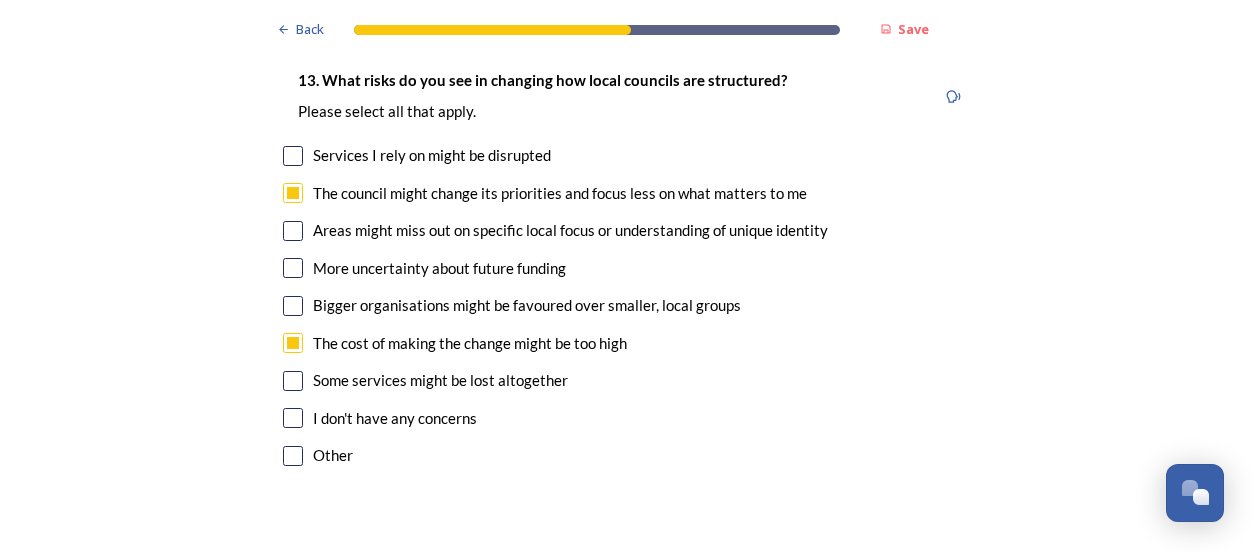 click at bounding box center (293, 381) 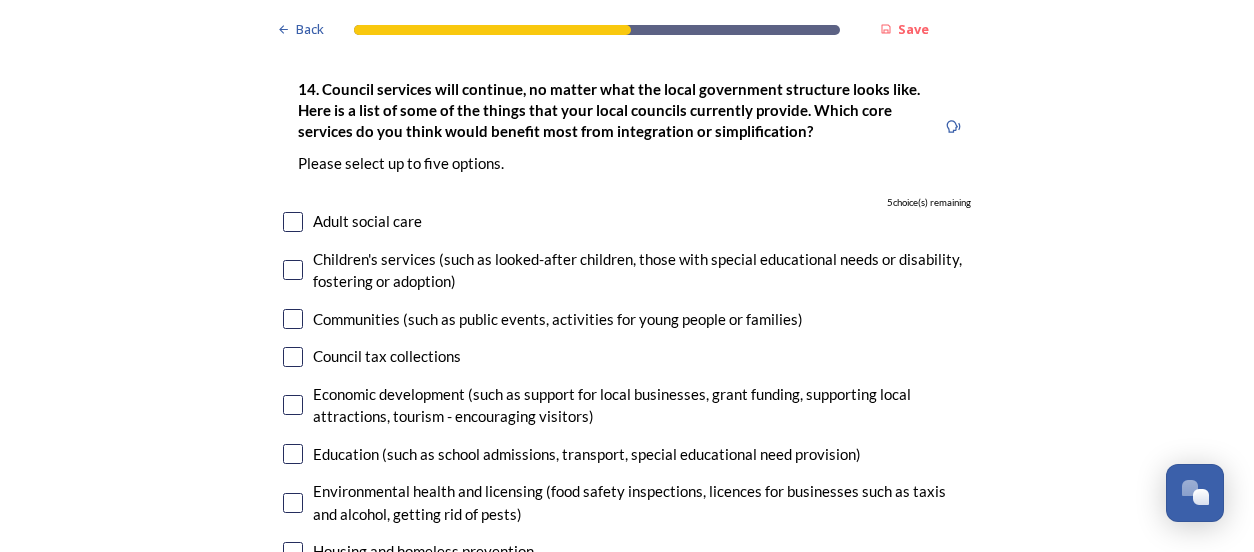 scroll, scrollTop: 4698, scrollLeft: 0, axis: vertical 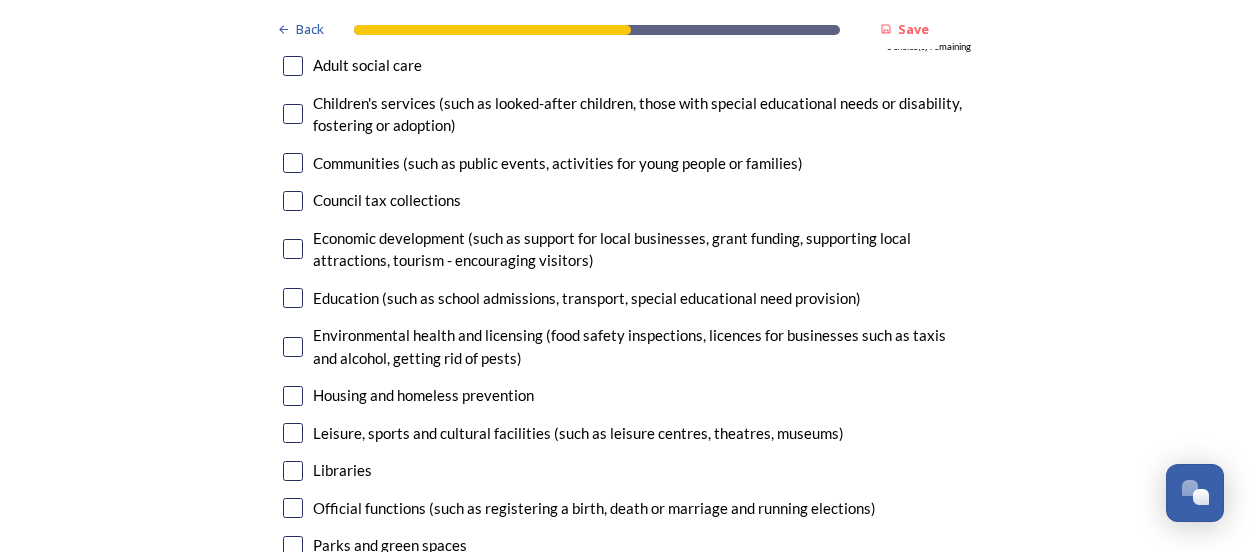 click at bounding box center (293, 347) 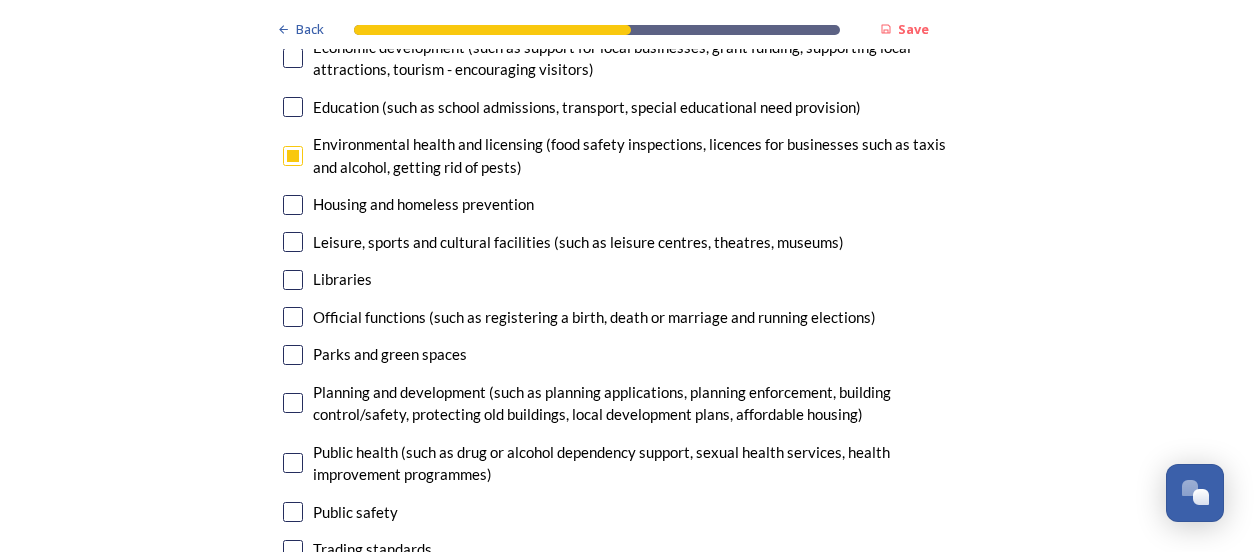 scroll, scrollTop: 5054, scrollLeft: 0, axis: vertical 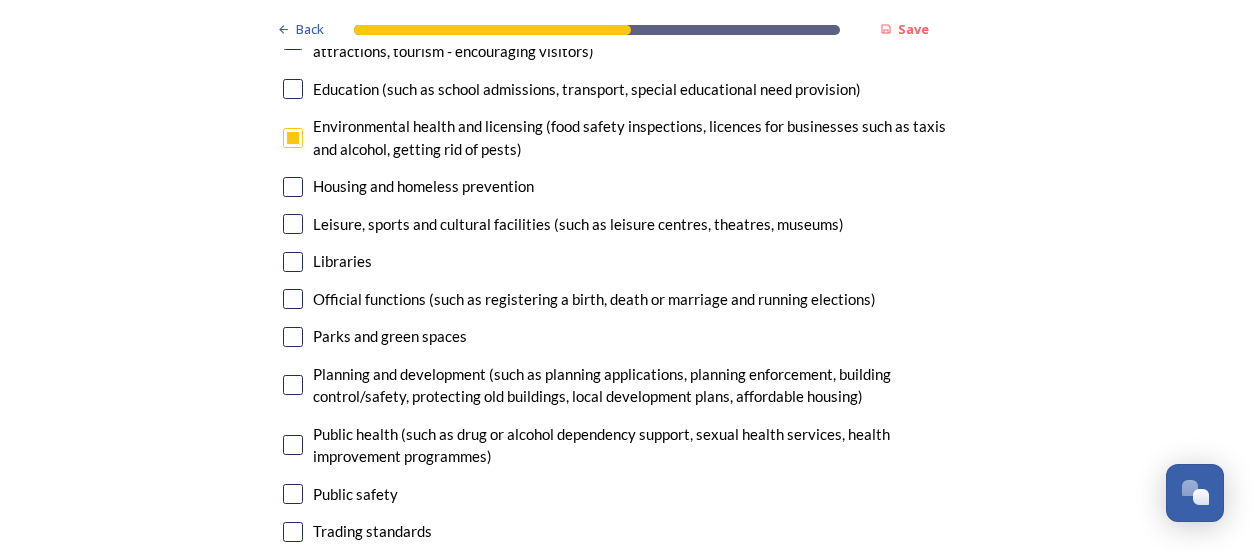 click at bounding box center [293, 385] 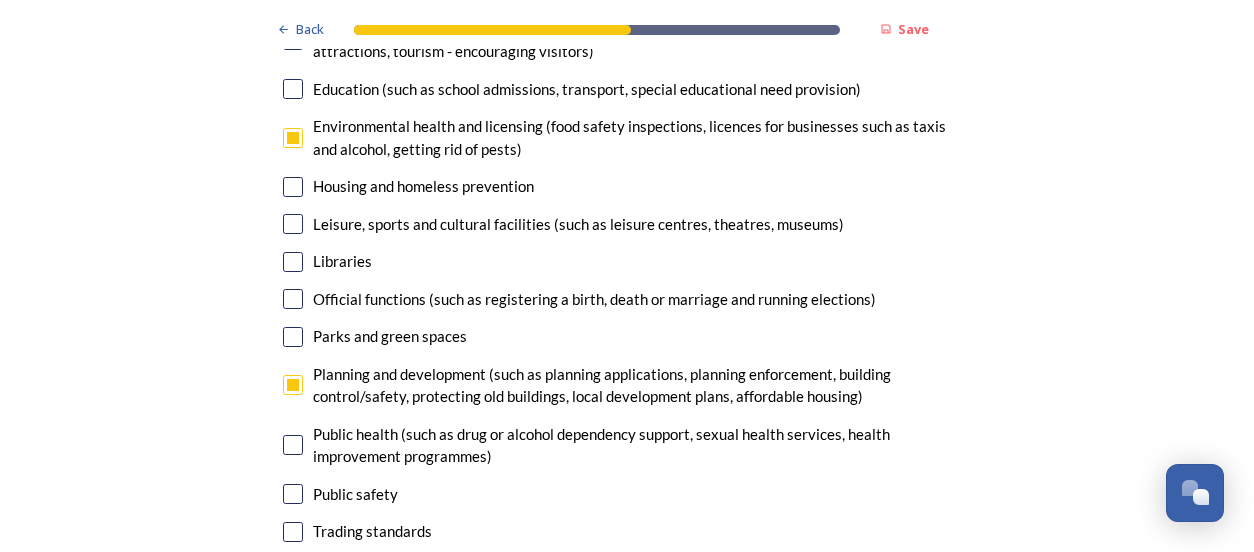click at bounding box center (293, 445) 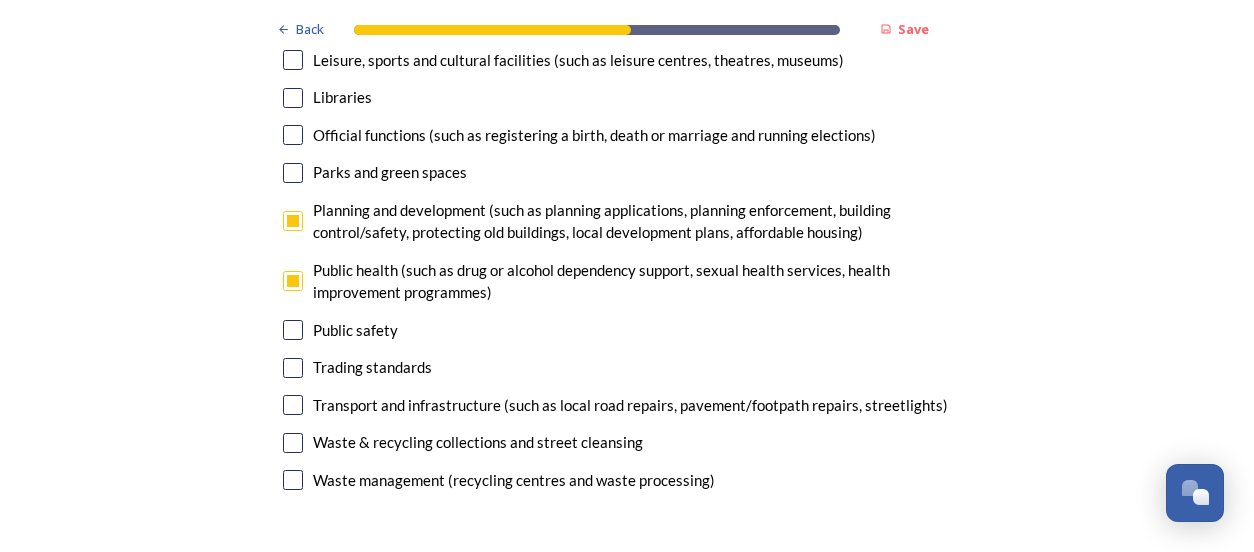 scroll, scrollTop: 5262, scrollLeft: 0, axis: vertical 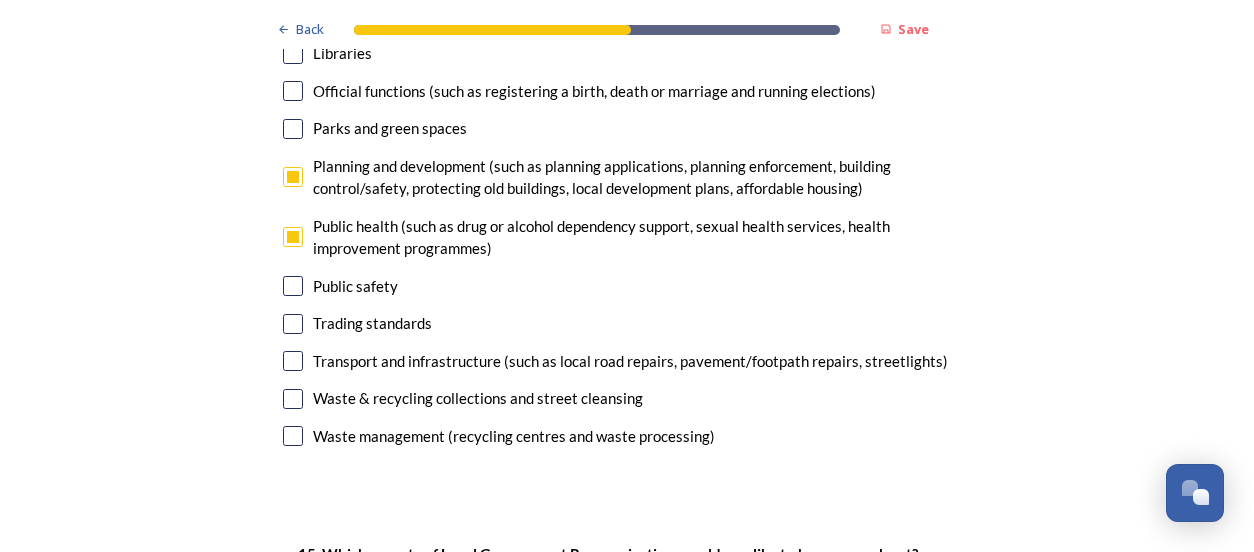 click at bounding box center (293, 361) 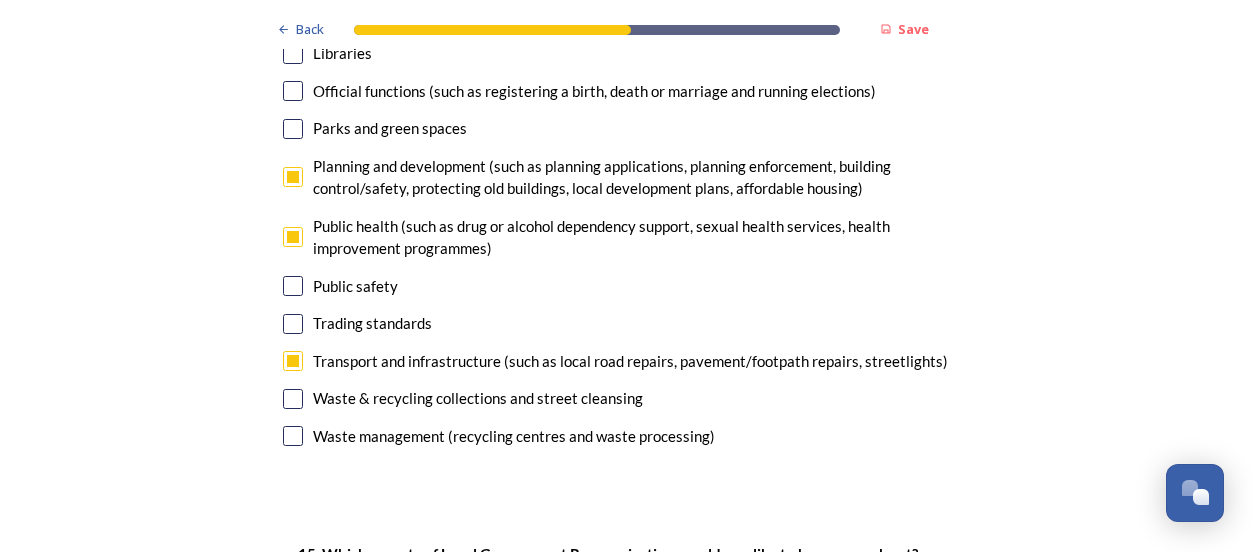 click at bounding box center [293, 286] 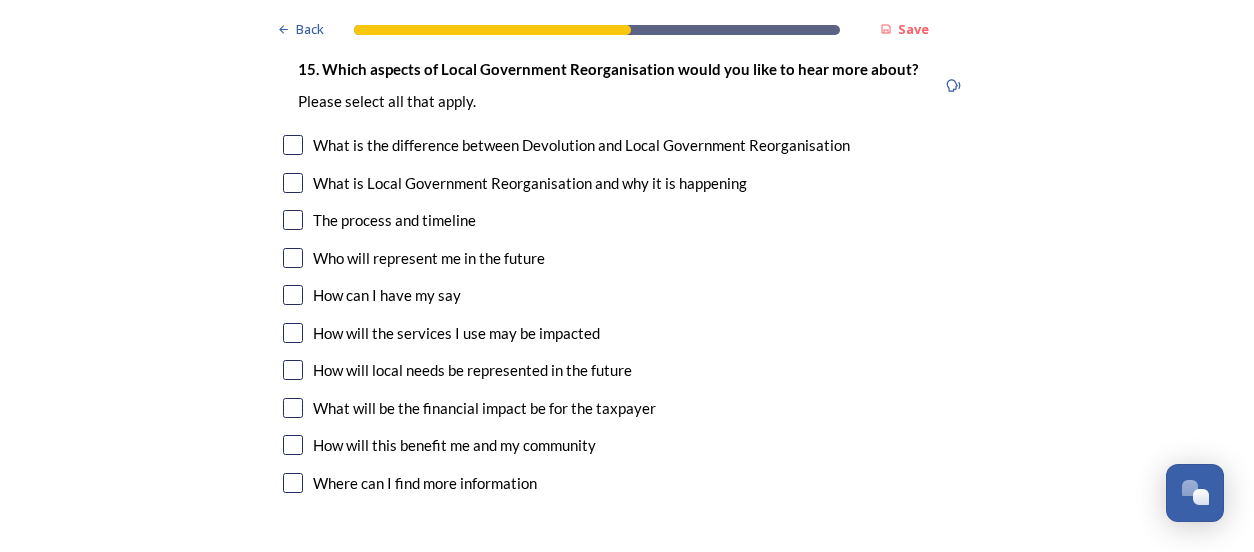 scroll, scrollTop: 5765, scrollLeft: 0, axis: vertical 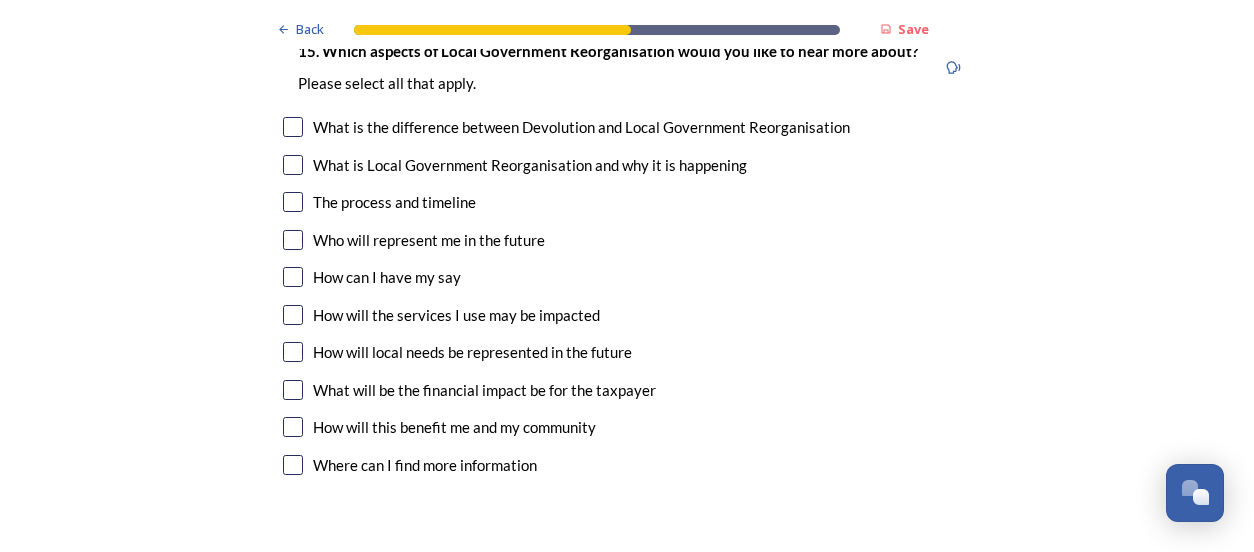 click at bounding box center (293, 427) 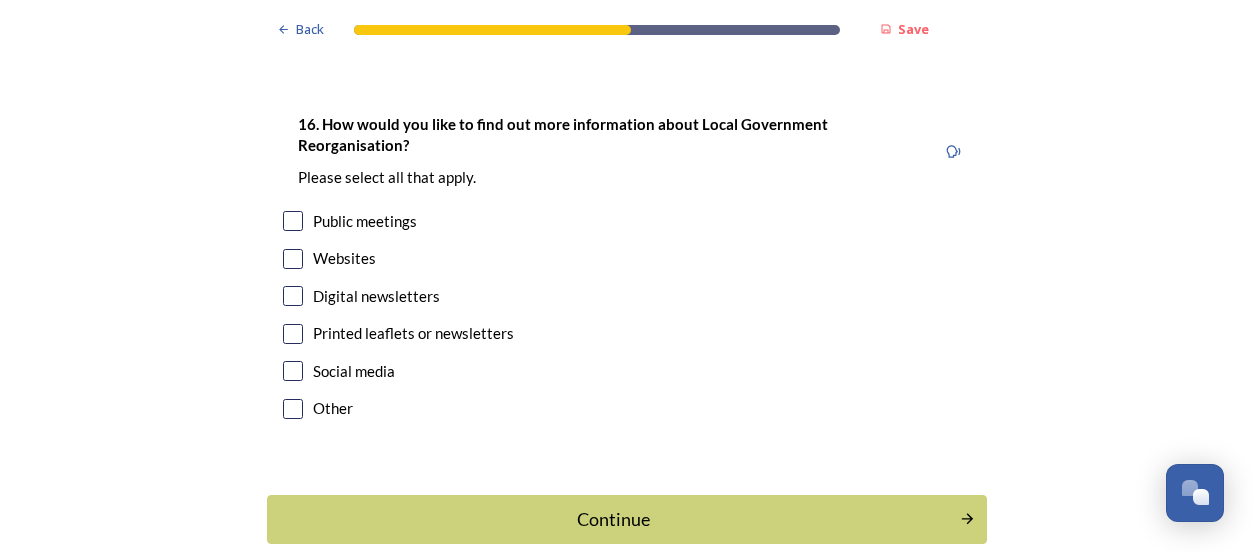 scroll, scrollTop: 6268, scrollLeft: 0, axis: vertical 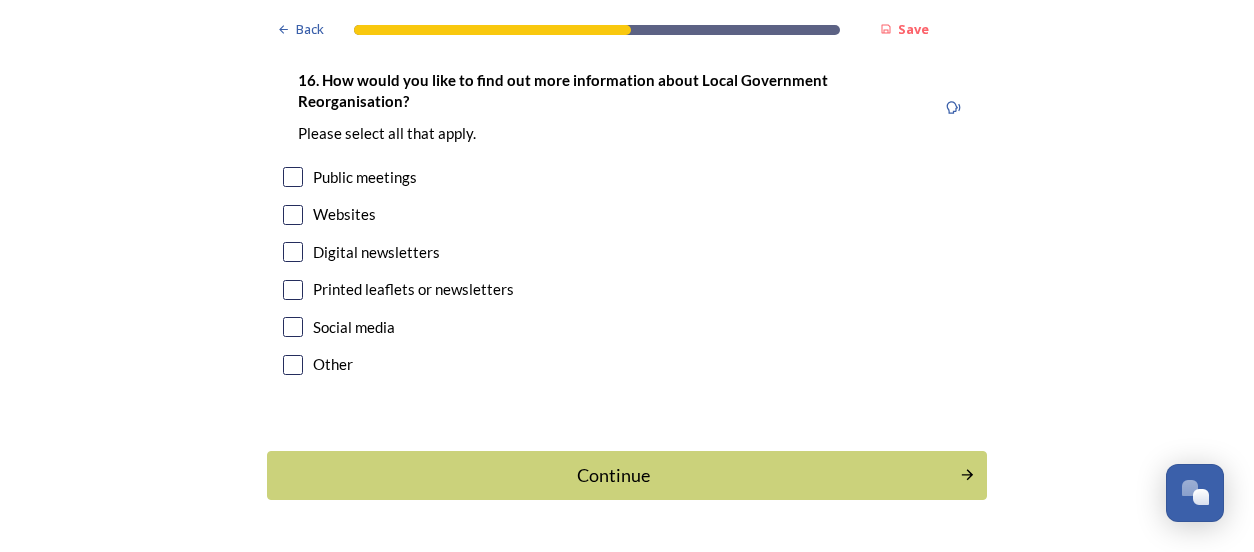 click at bounding box center (293, 215) 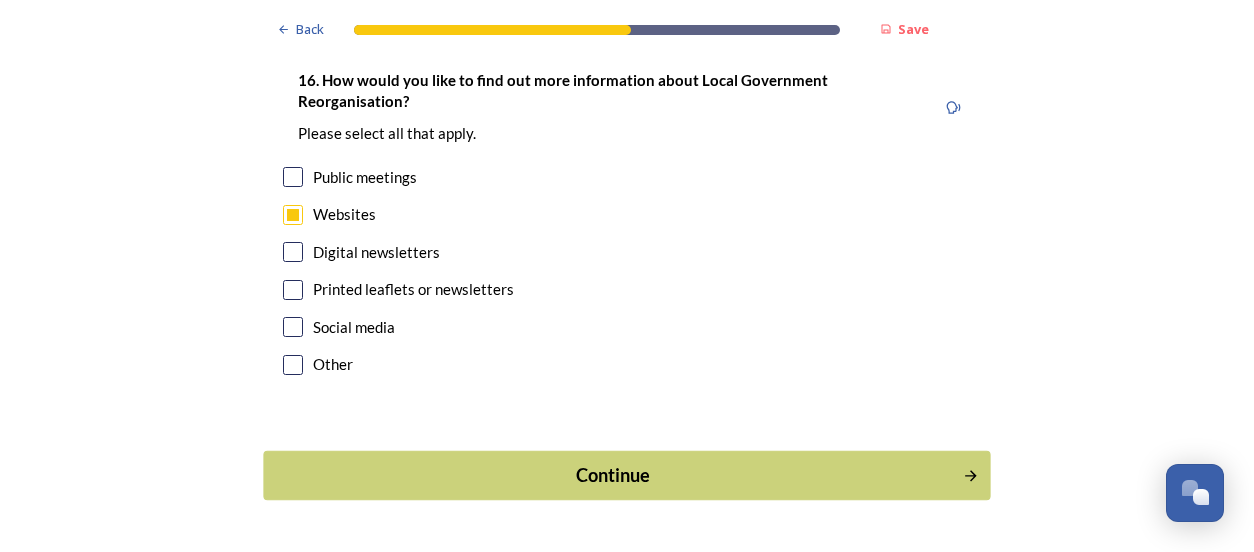click on "Continue" at bounding box center (613, 475) 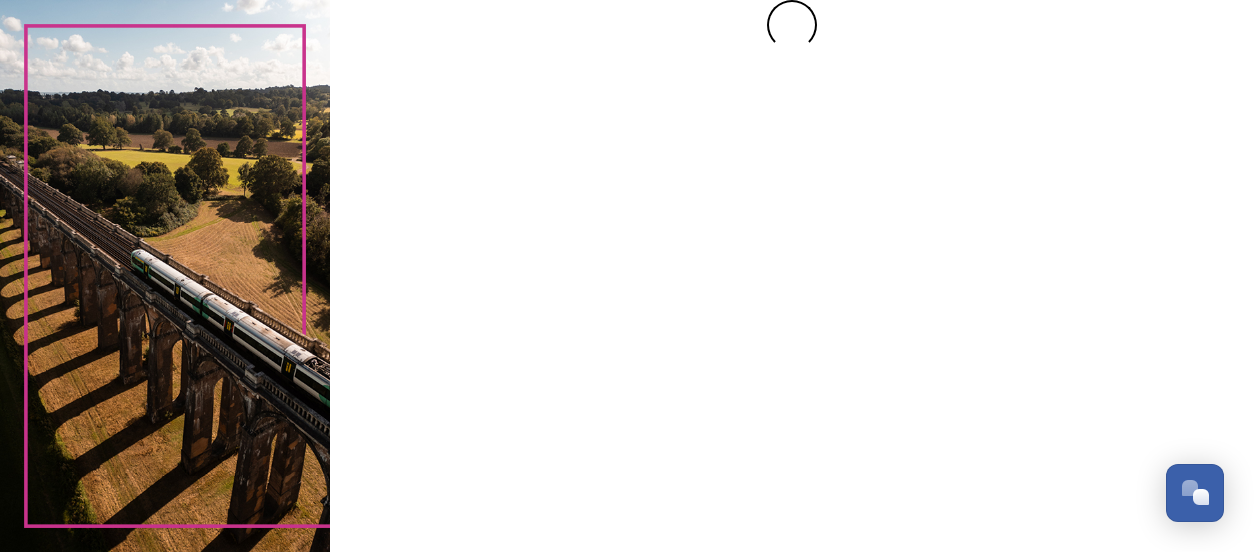 scroll, scrollTop: 0, scrollLeft: 0, axis: both 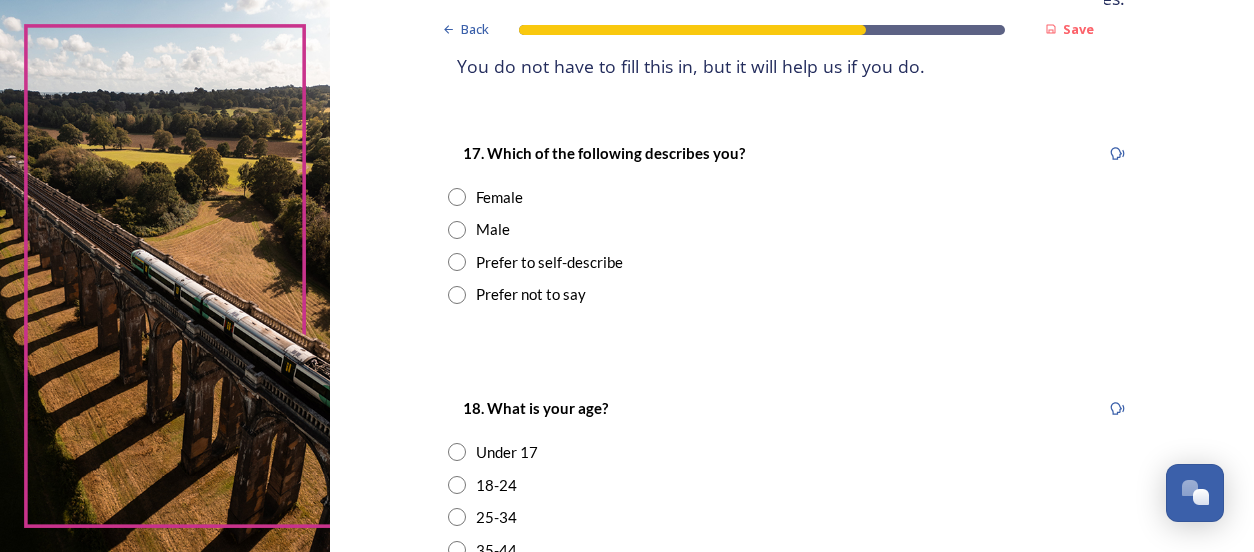 click at bounding box center [457, 197] 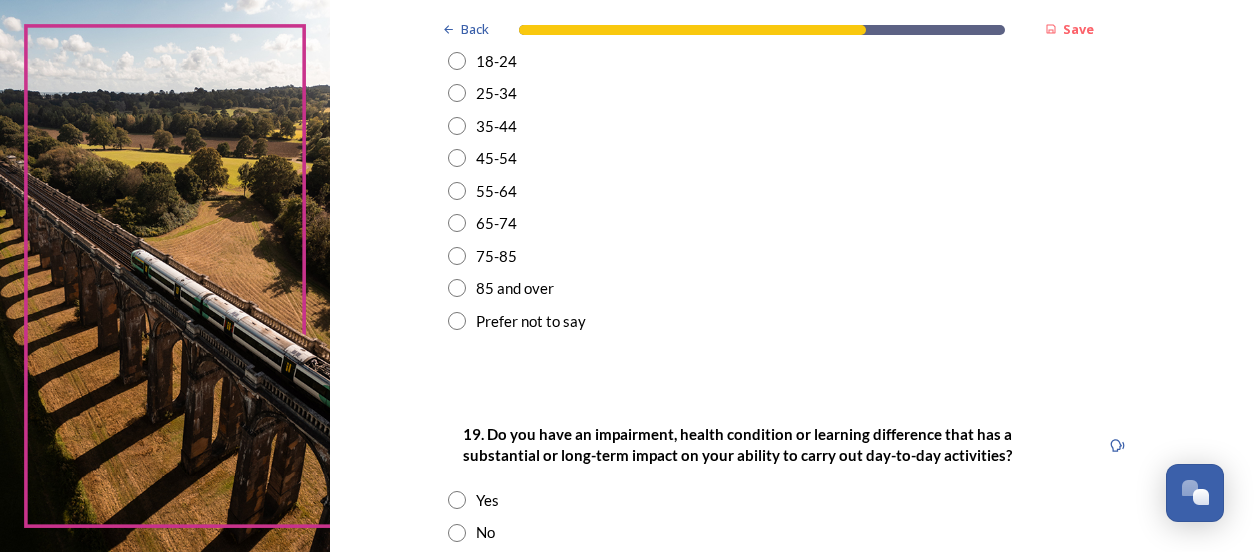 scroll, scrollTop: 728, scrollLeft: 0, axis: vertical 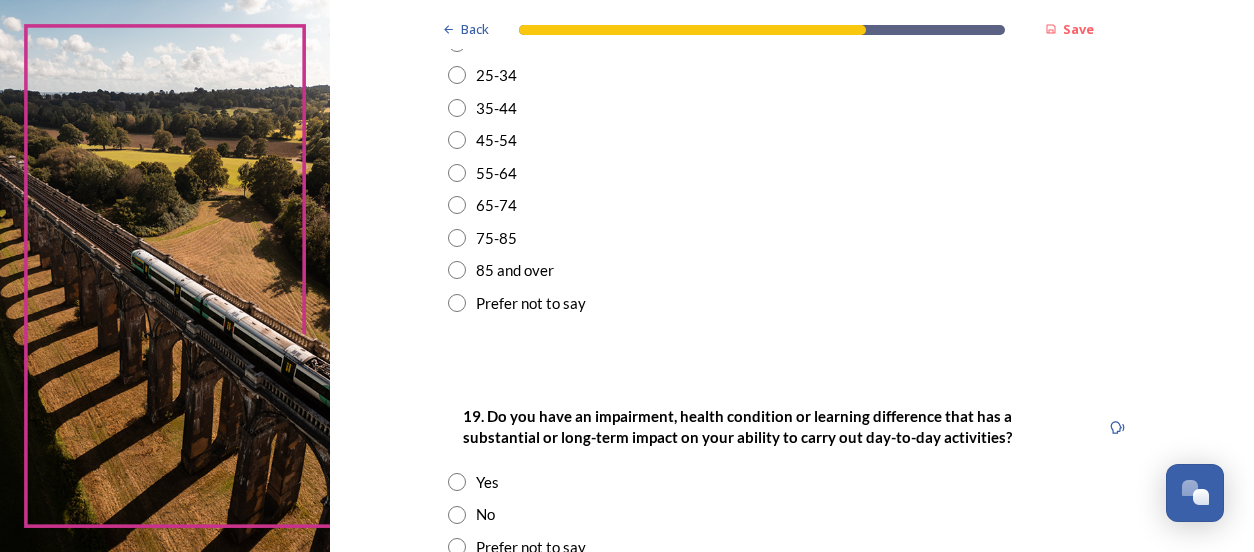 click at bounding box center (457, 173) 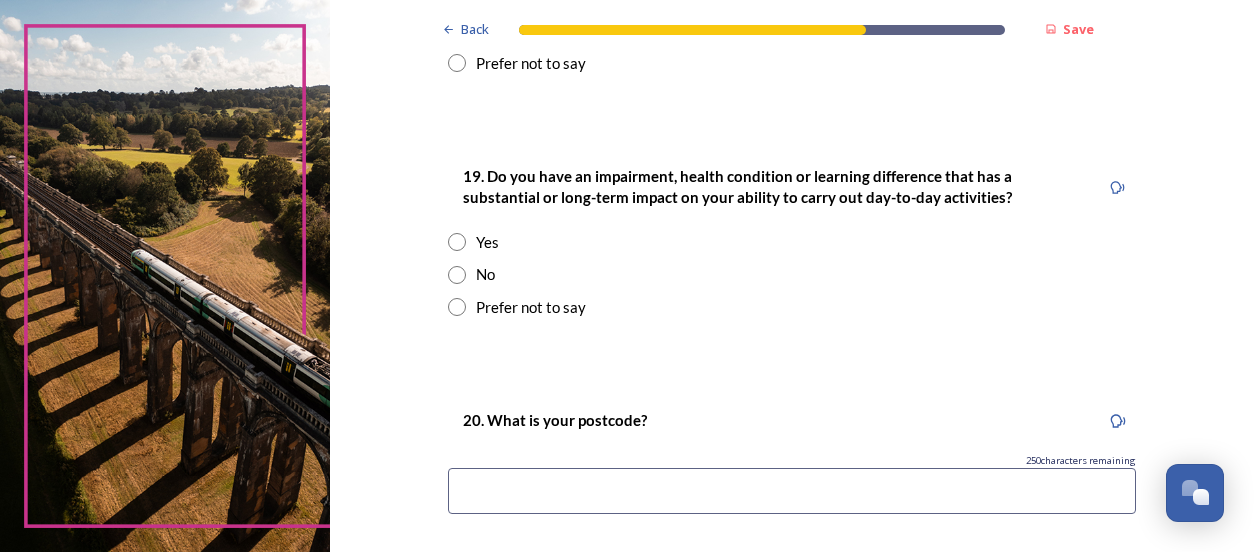 scroll, scrollTop: 981, scrollLeft: 0, axis: vertical 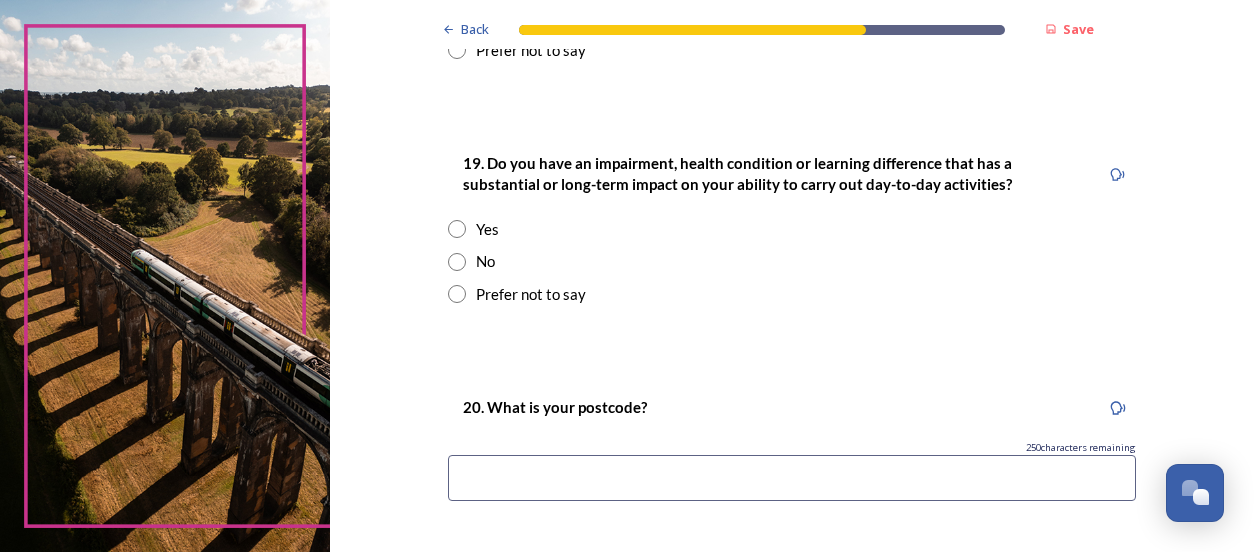 click at bounding box center [457, 262] 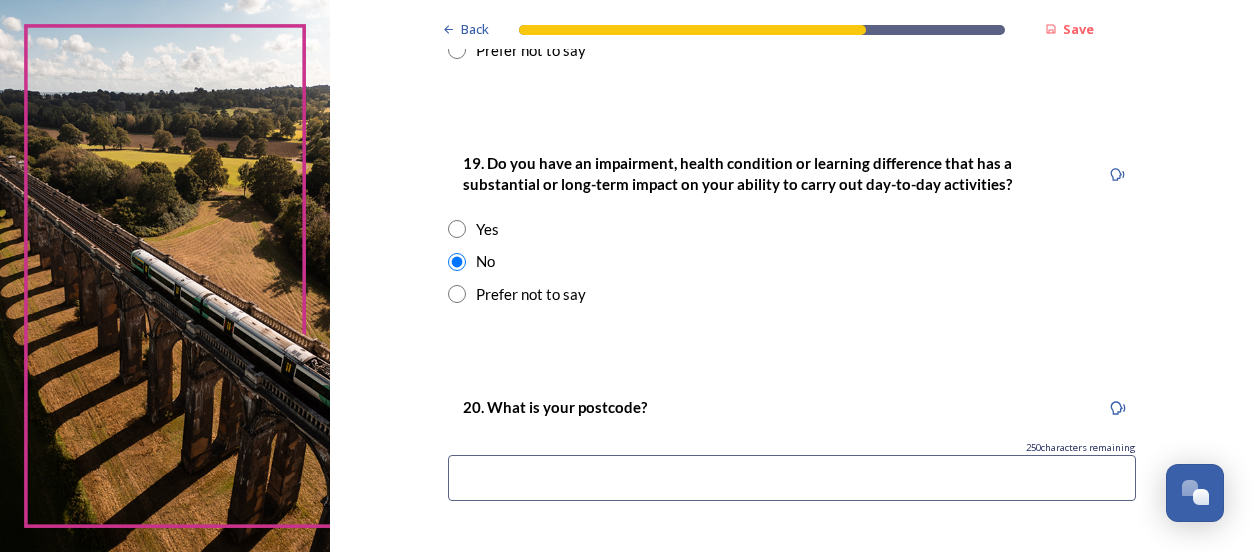 click at bounding box center (792, 478) 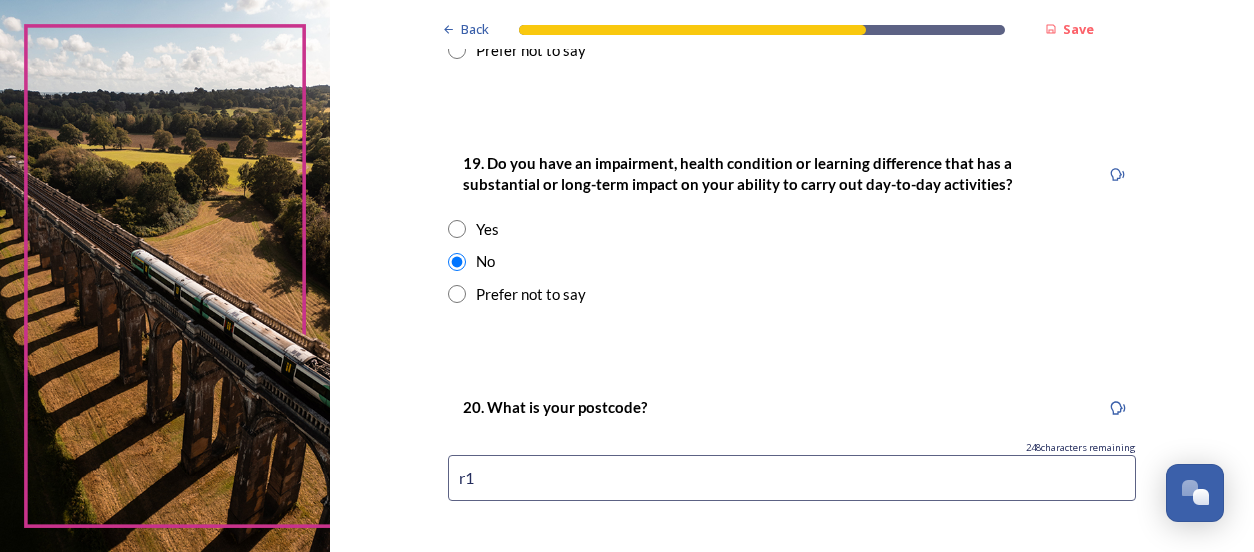 type on "r" 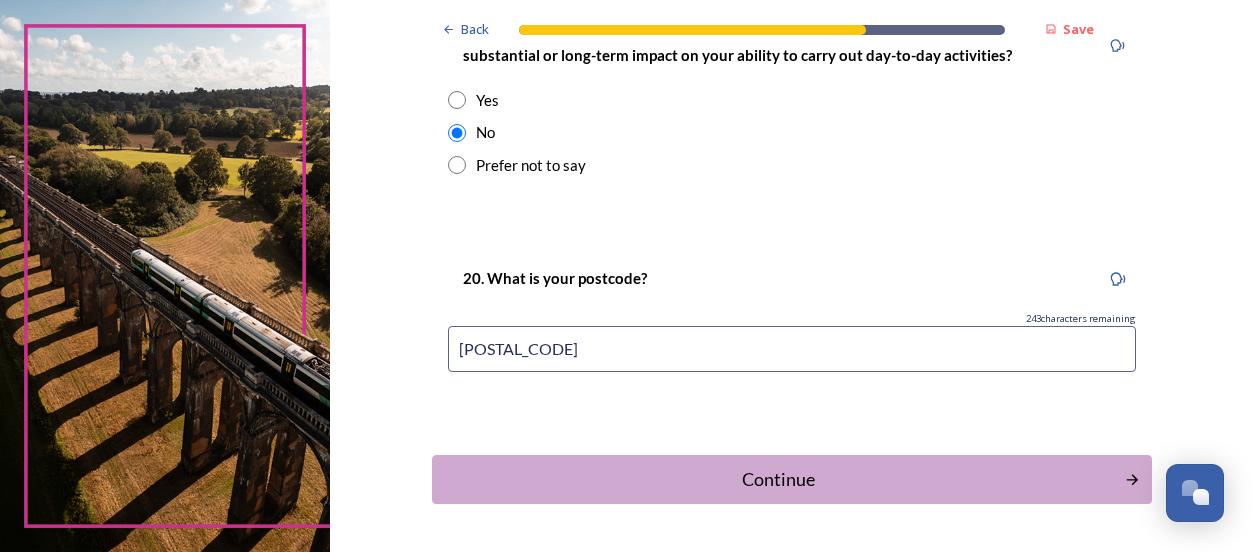 scroll, scrollTop: 1176, scrollLeft: 0, axis: vertical 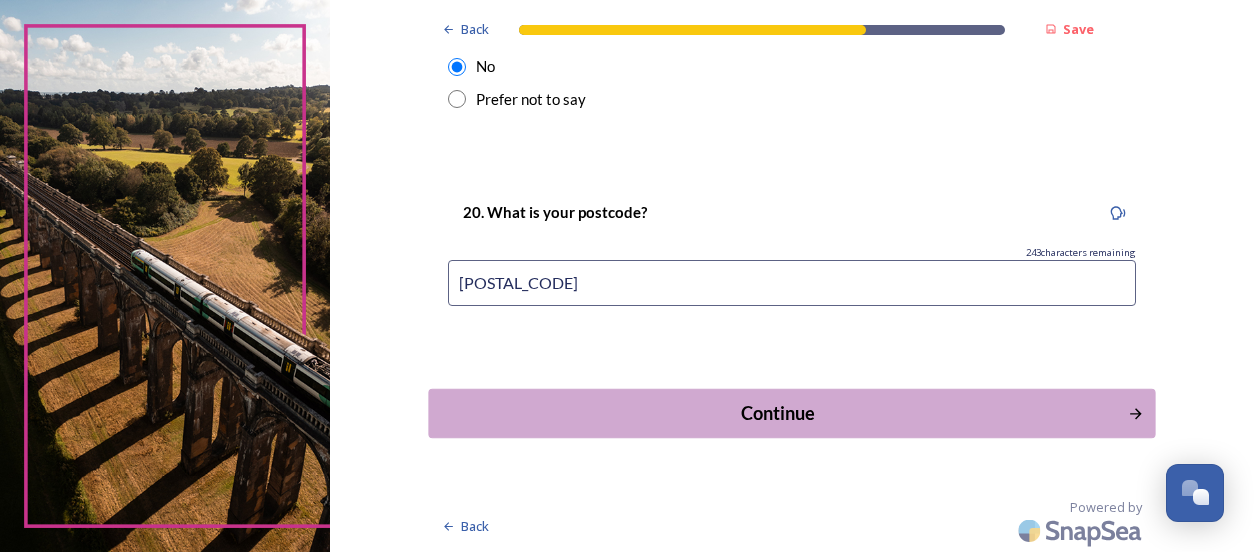 type on "[POSTAL_CODE]" 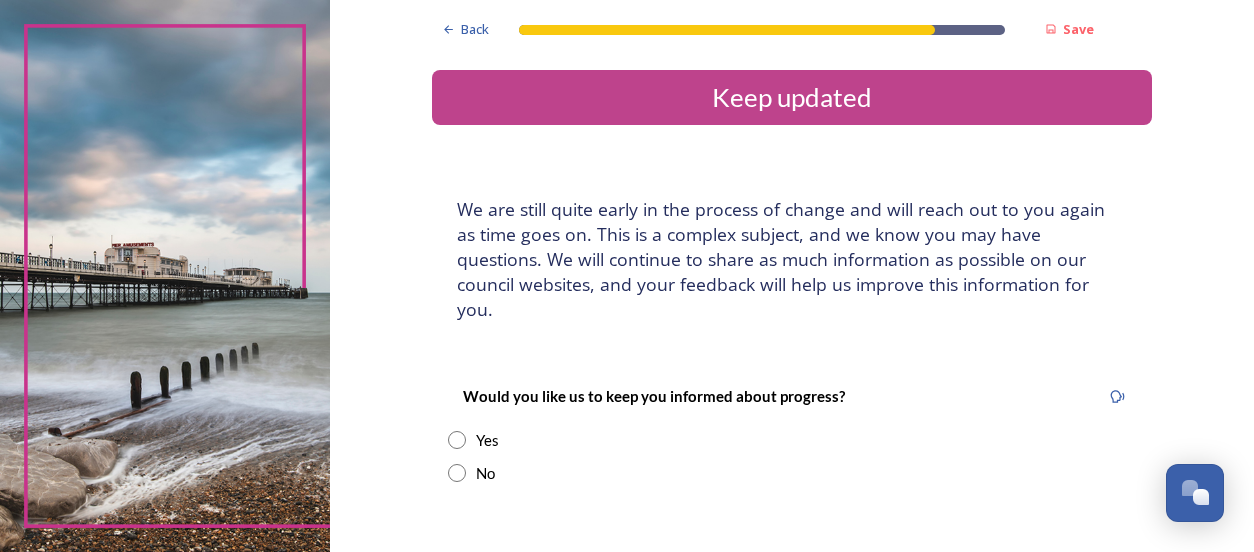 click at bounding box center (457, 473) 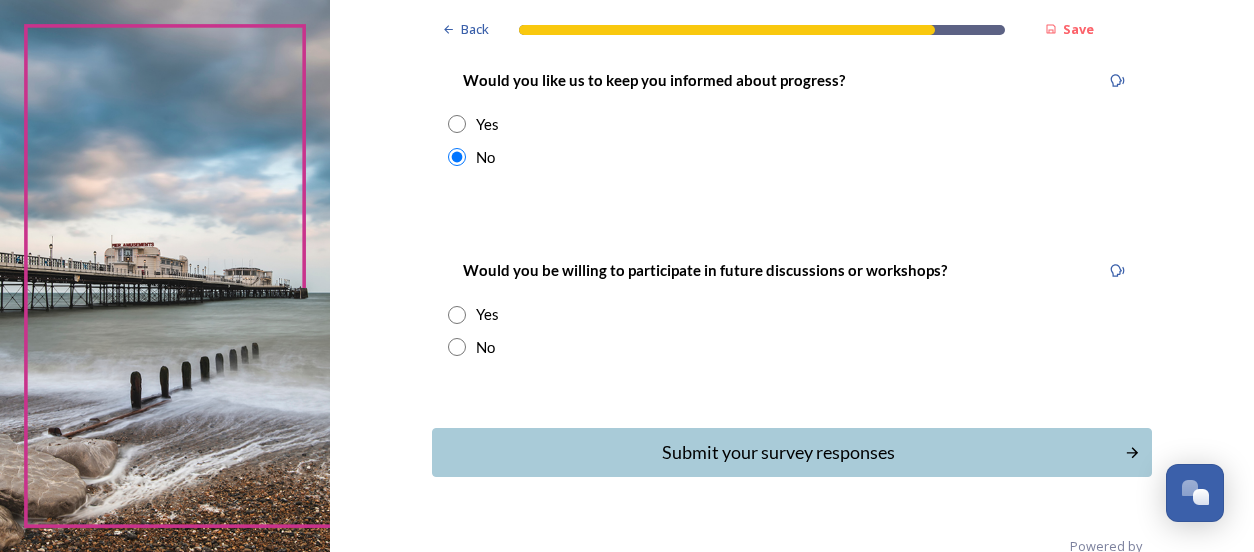 scroll, scrollTop: 322, scrollLeft: 0, axis: vertical 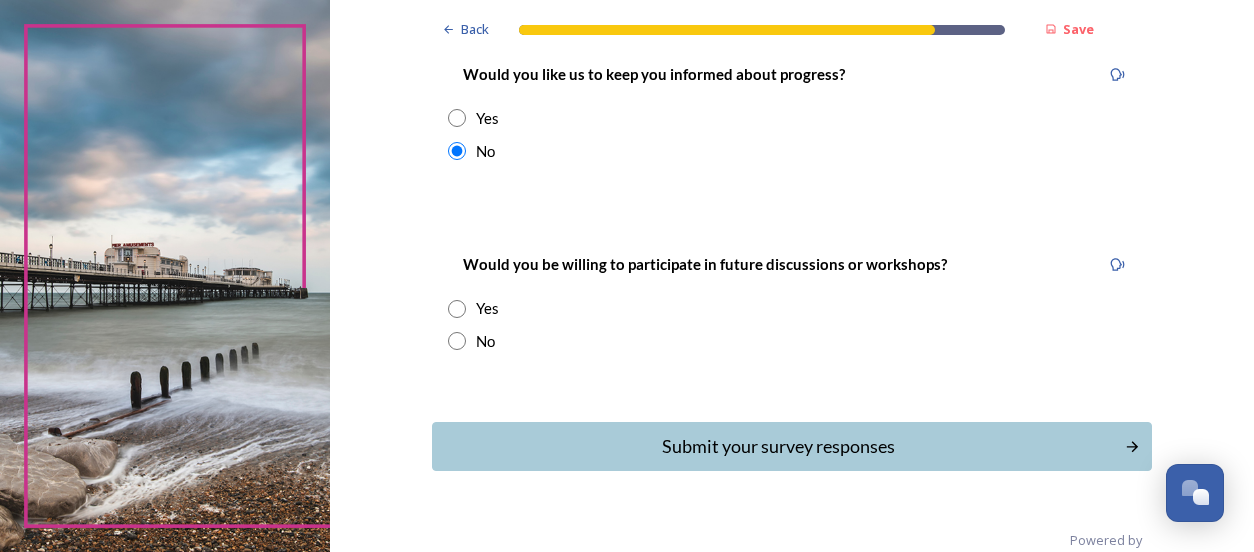 click at bounding box center (457, 341) 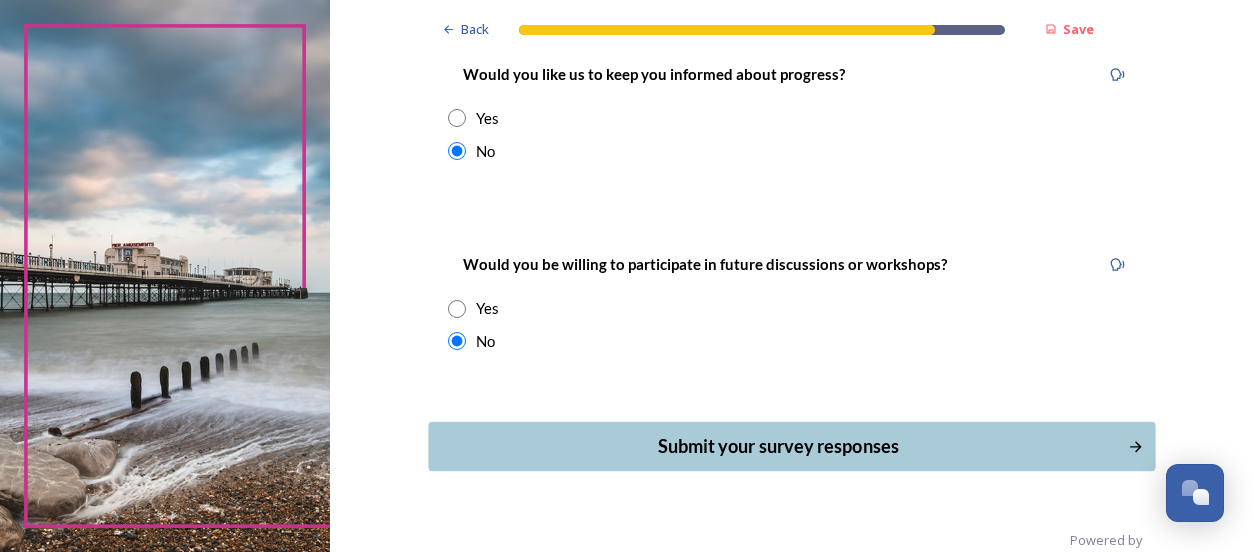 click on "Submit your survey responses" at bounding box center (777, 446) 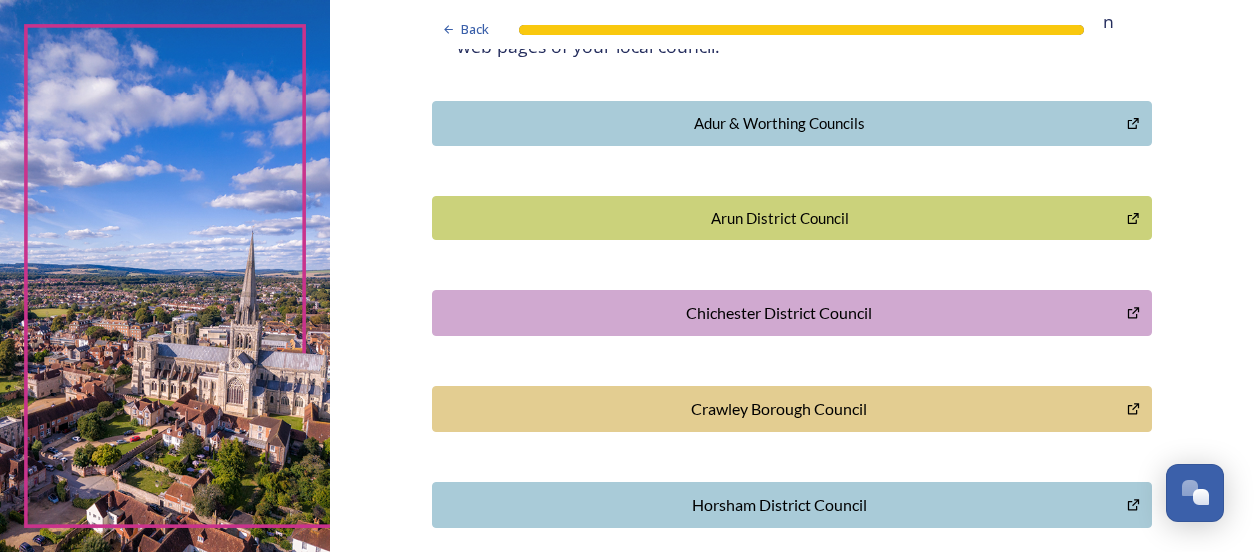 scroll, scrollTop: 0, scrollLeft: 0, axis: both 